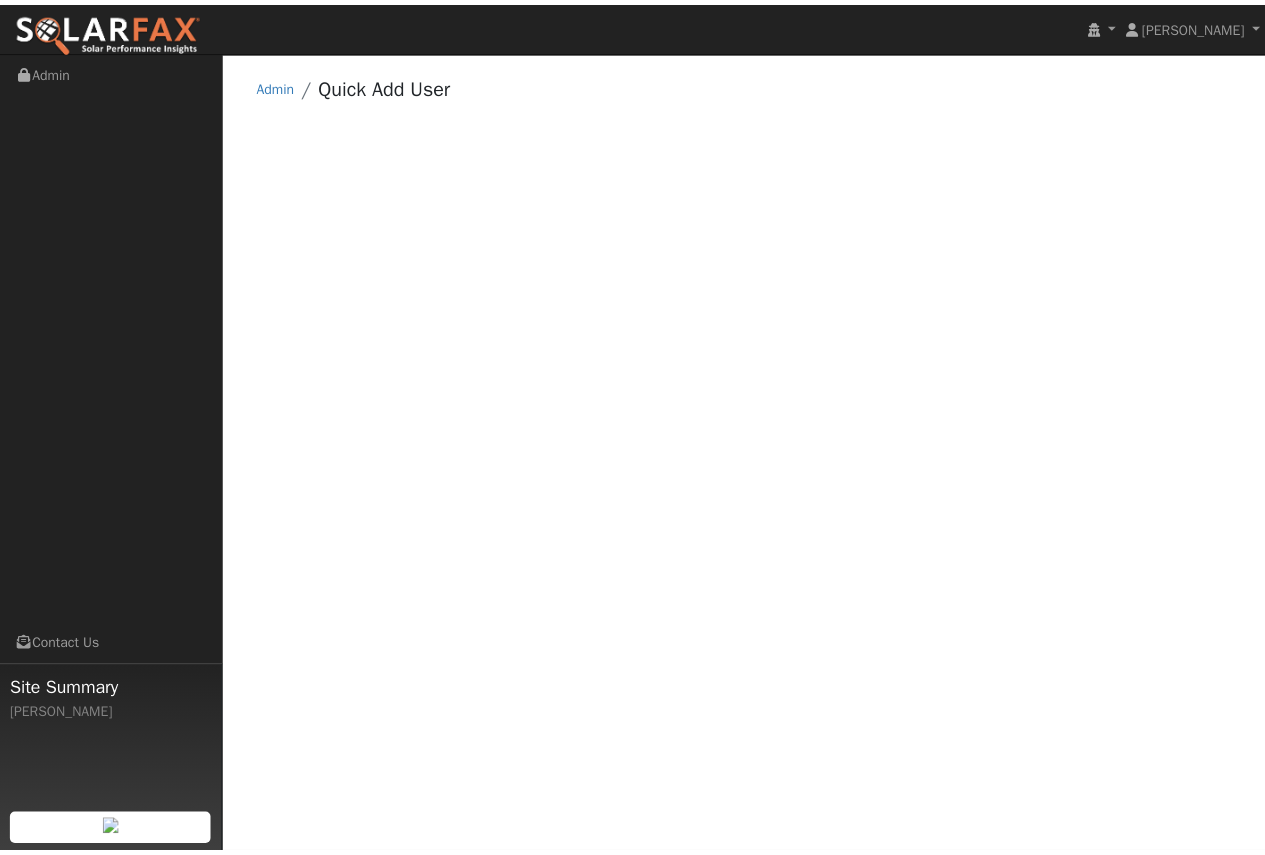 scroll, scrollTop: 0, scrollLeft: 0, axis: both 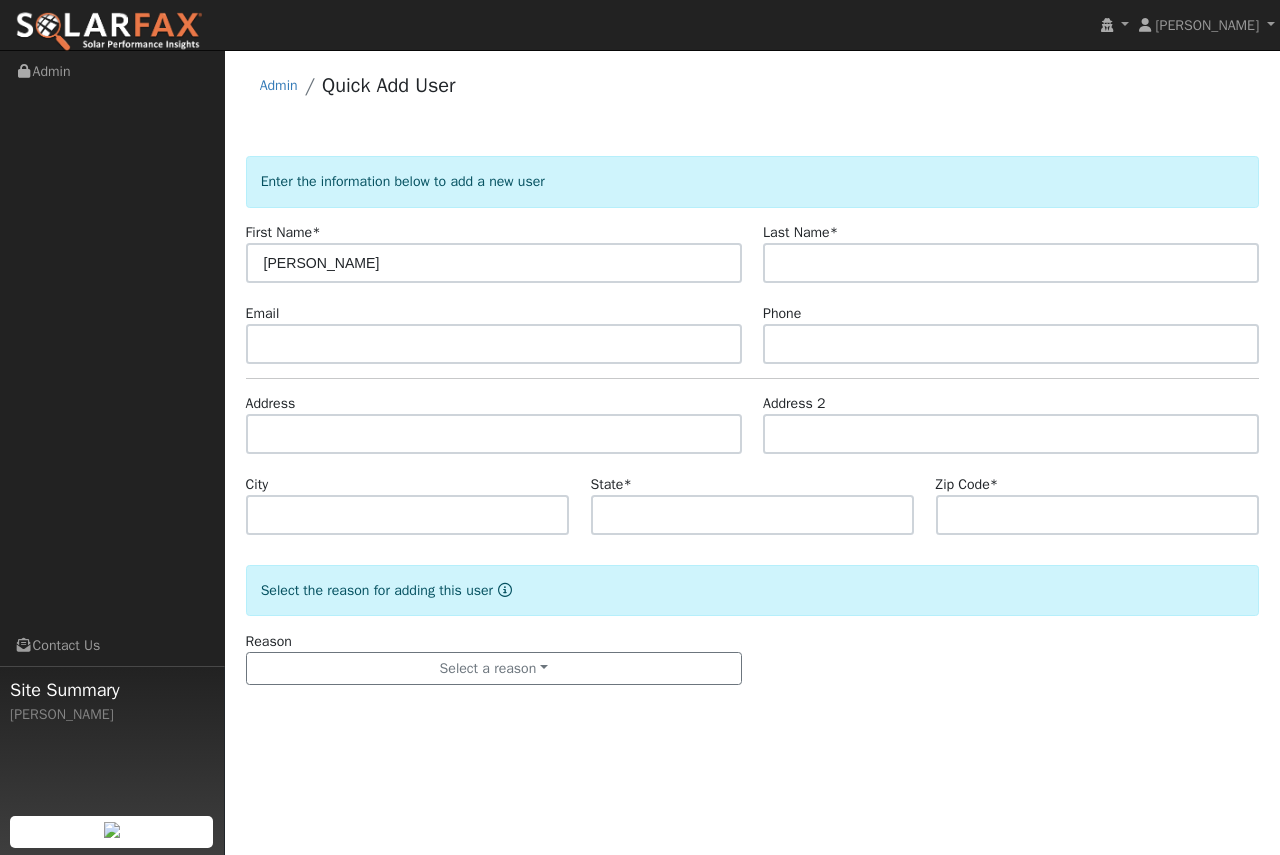 type on "Dan" 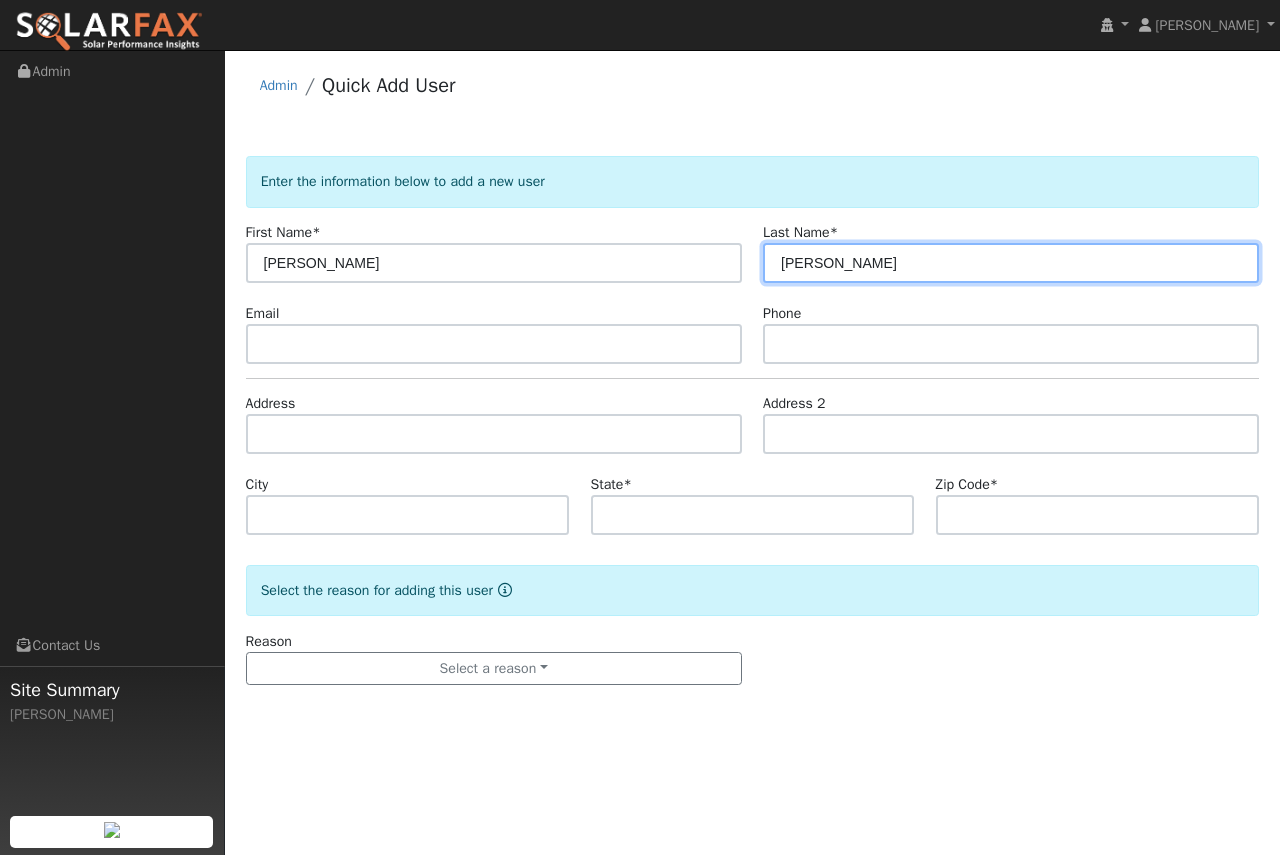type on "Miller" 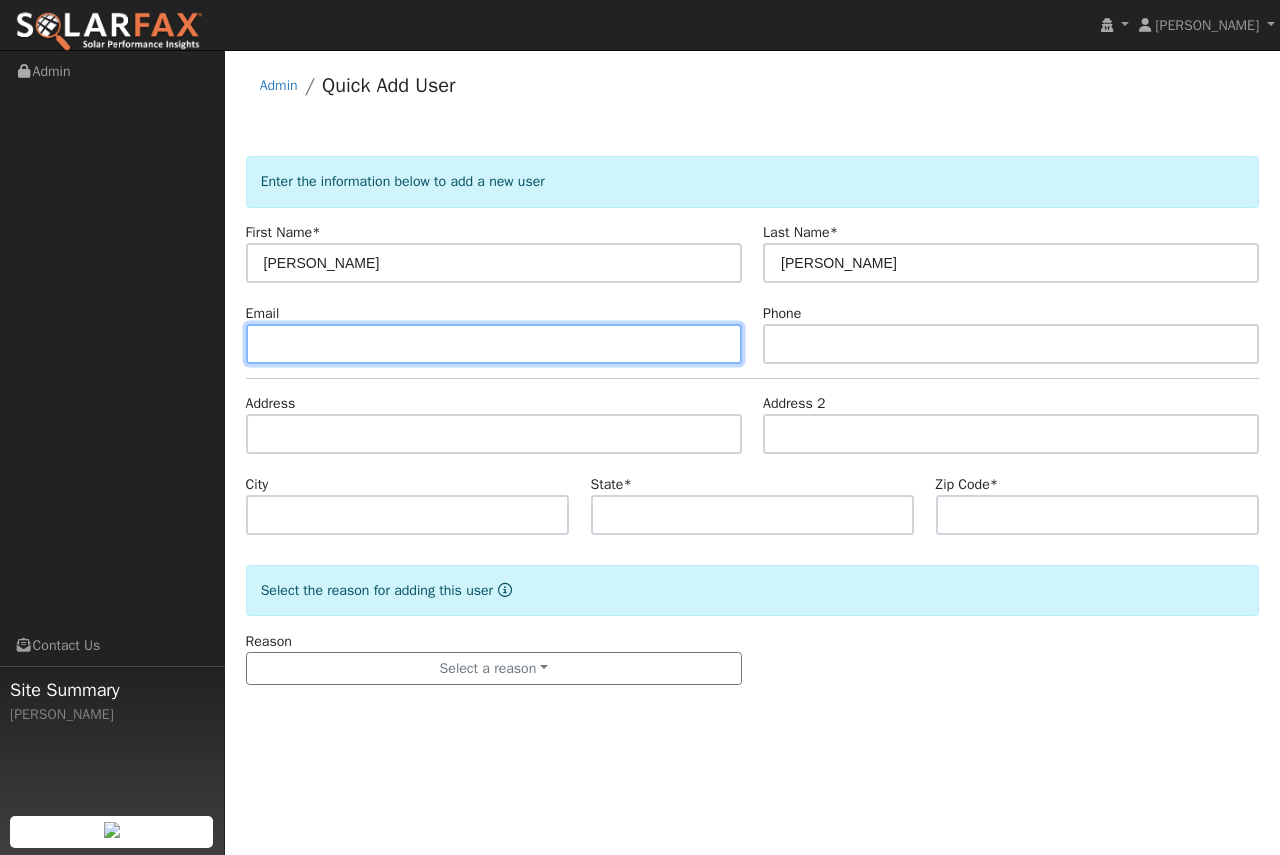 click at bounding box center [494, 344] 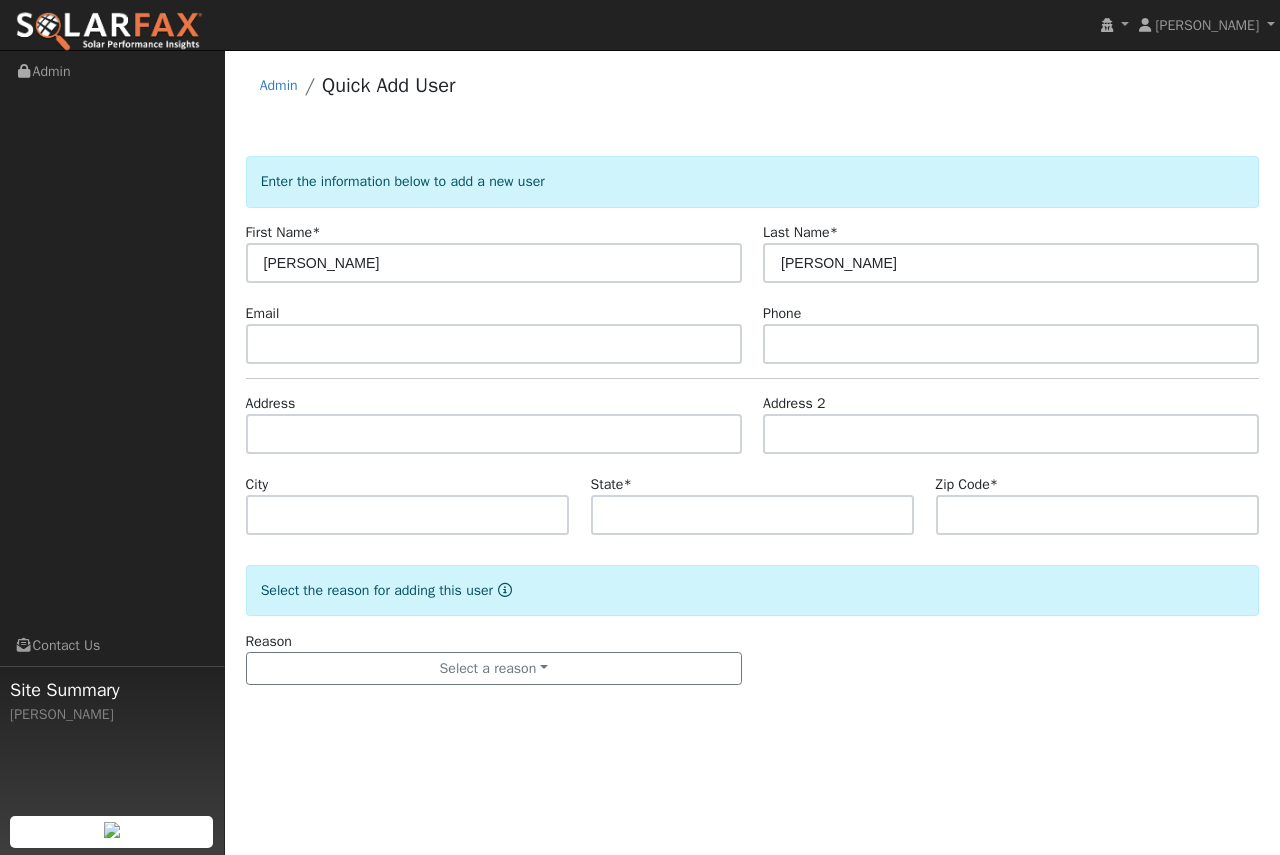 click on "Enter the information below to add a new user First Name  * Dan Last Name  * Miller Email Phone Address Address 2 City State  * Zip Code  *  Select the reason for adding this user  Reason Select a reason New lead New customer adding solar New customer has solar Settings Salesperson Requested Utility Requested Inverter Enable Access Email Notifications No Emails No Emails Weekly Emails Monthly Emails" 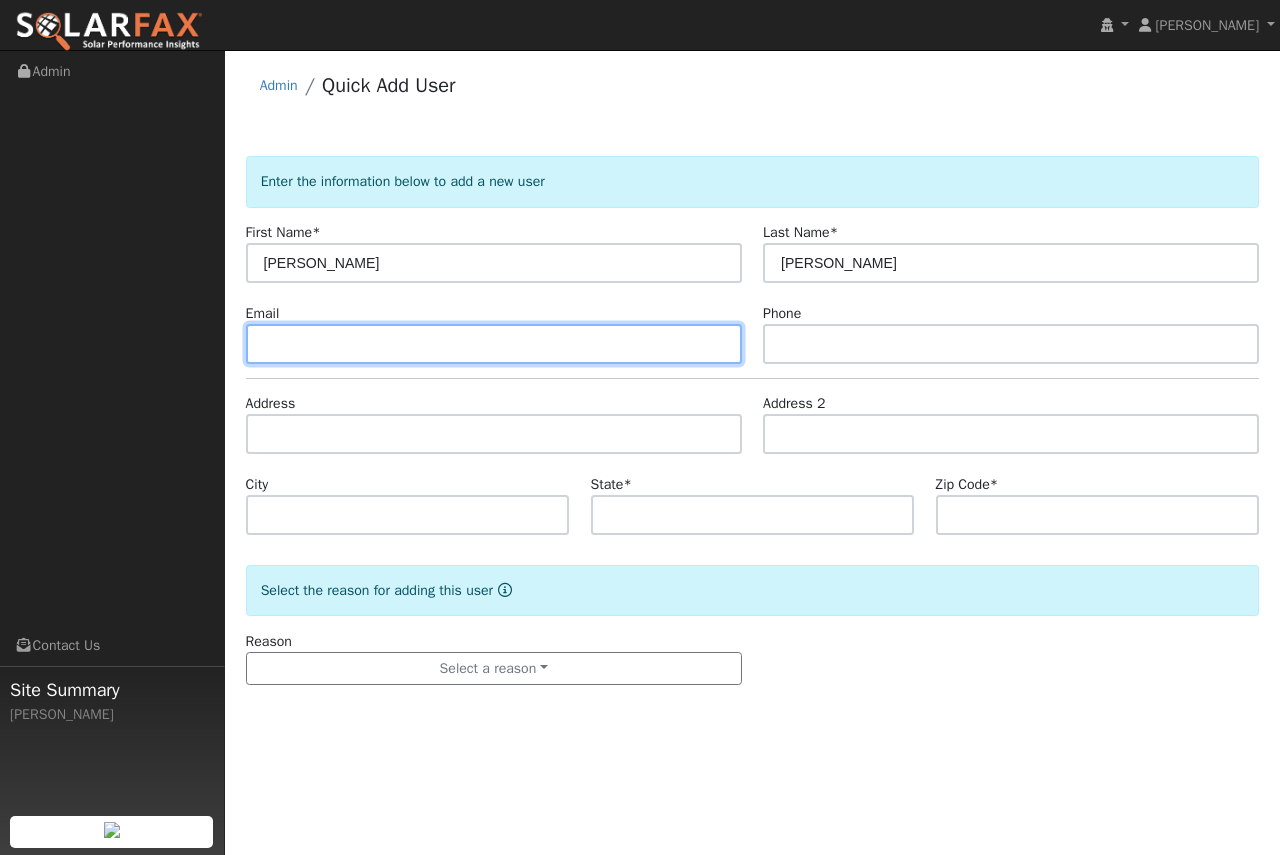 click at bounding box center [494, 344] 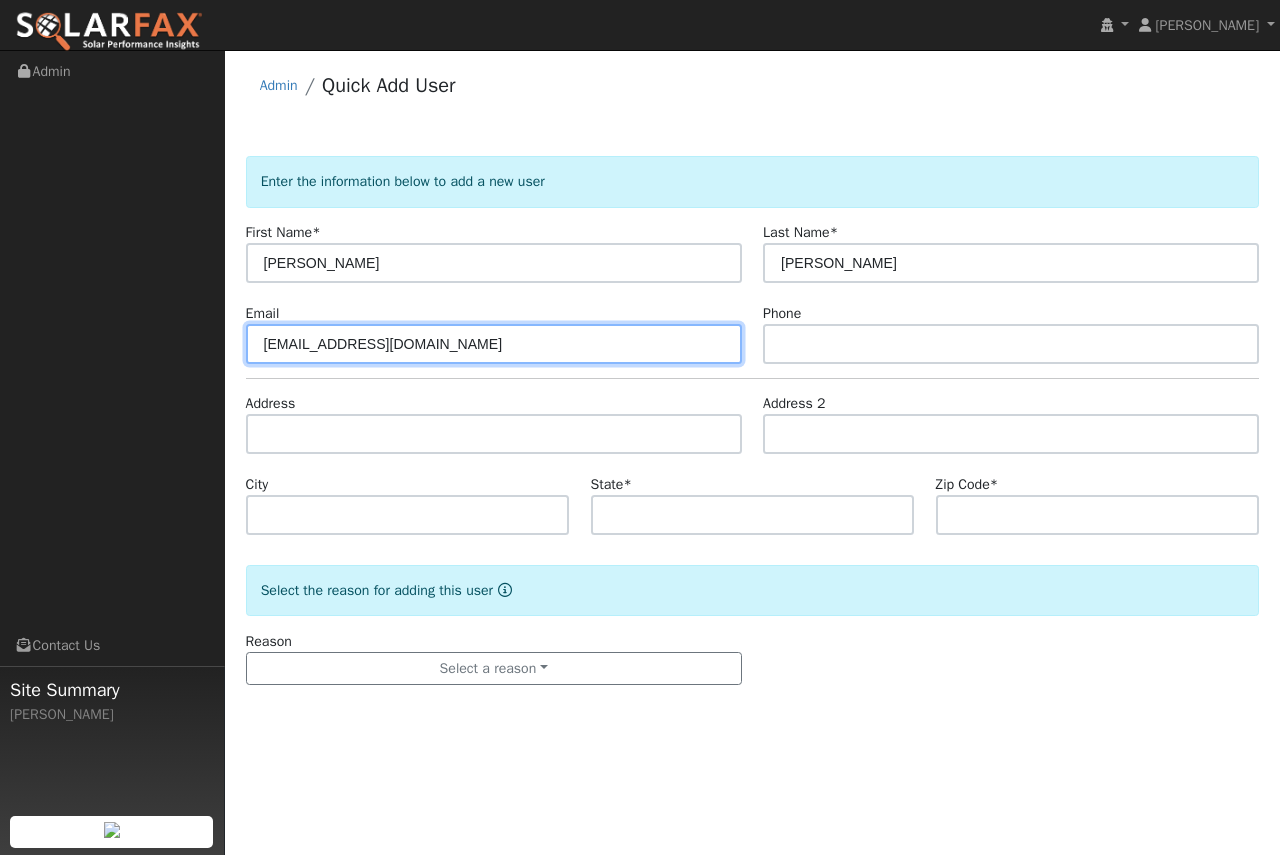 type on "Roadman345@live.com" 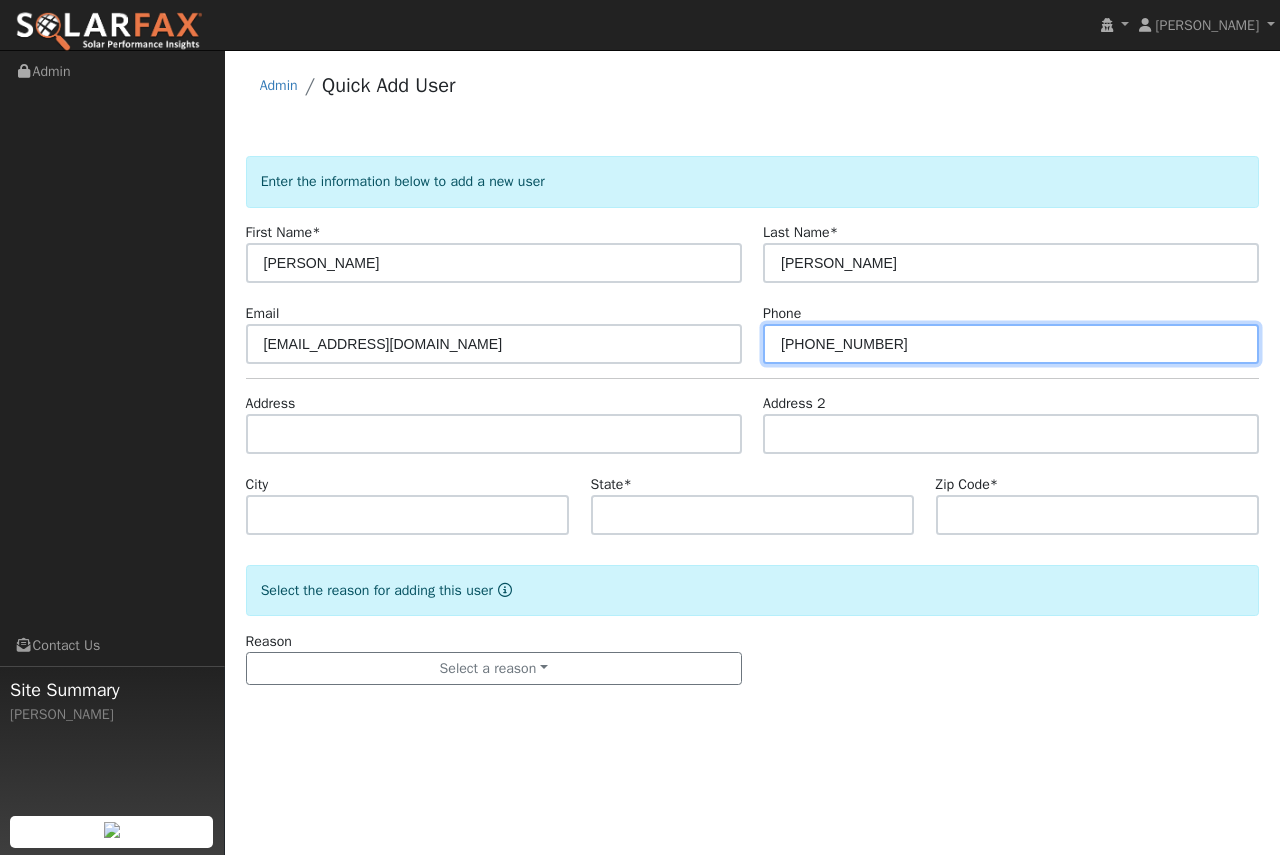 type on "805-441-7890" 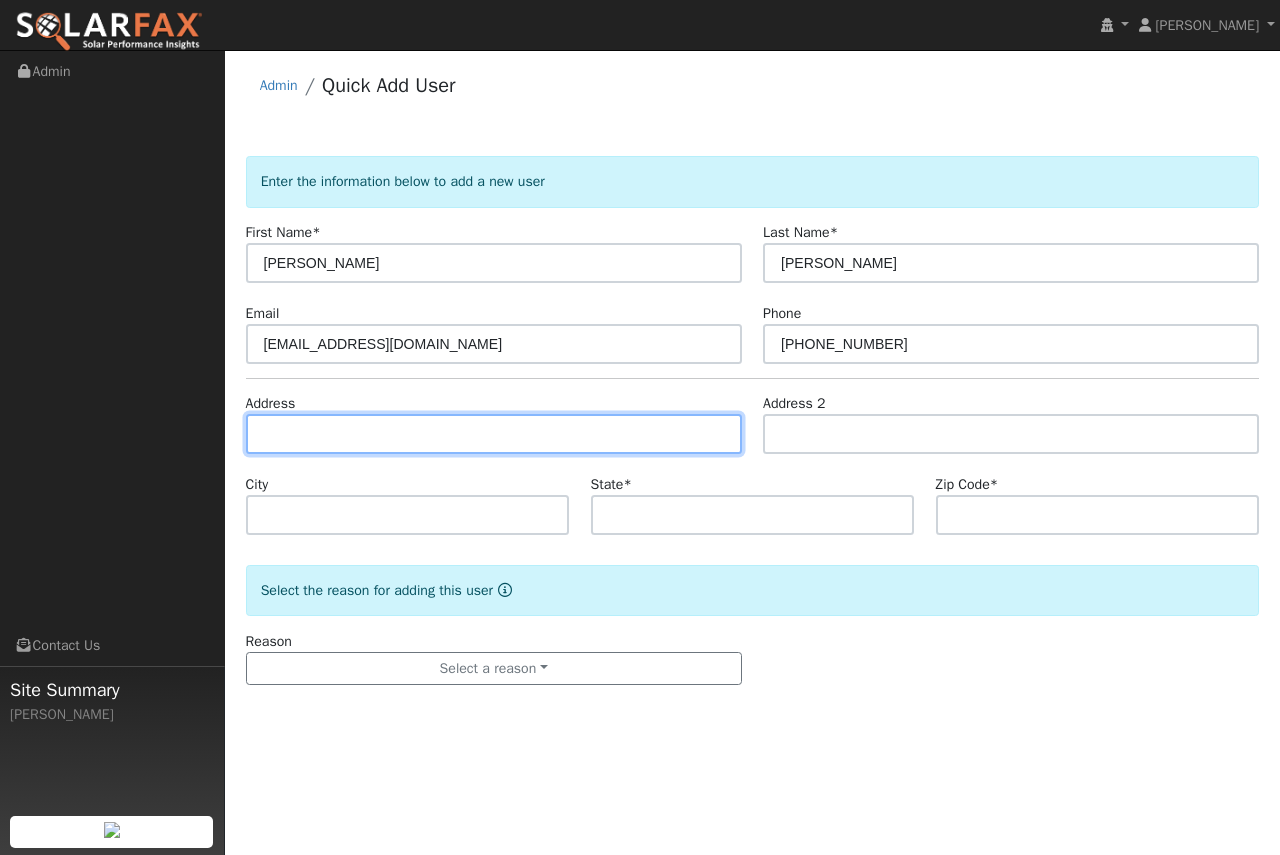 click at bounding box center (494, 434) 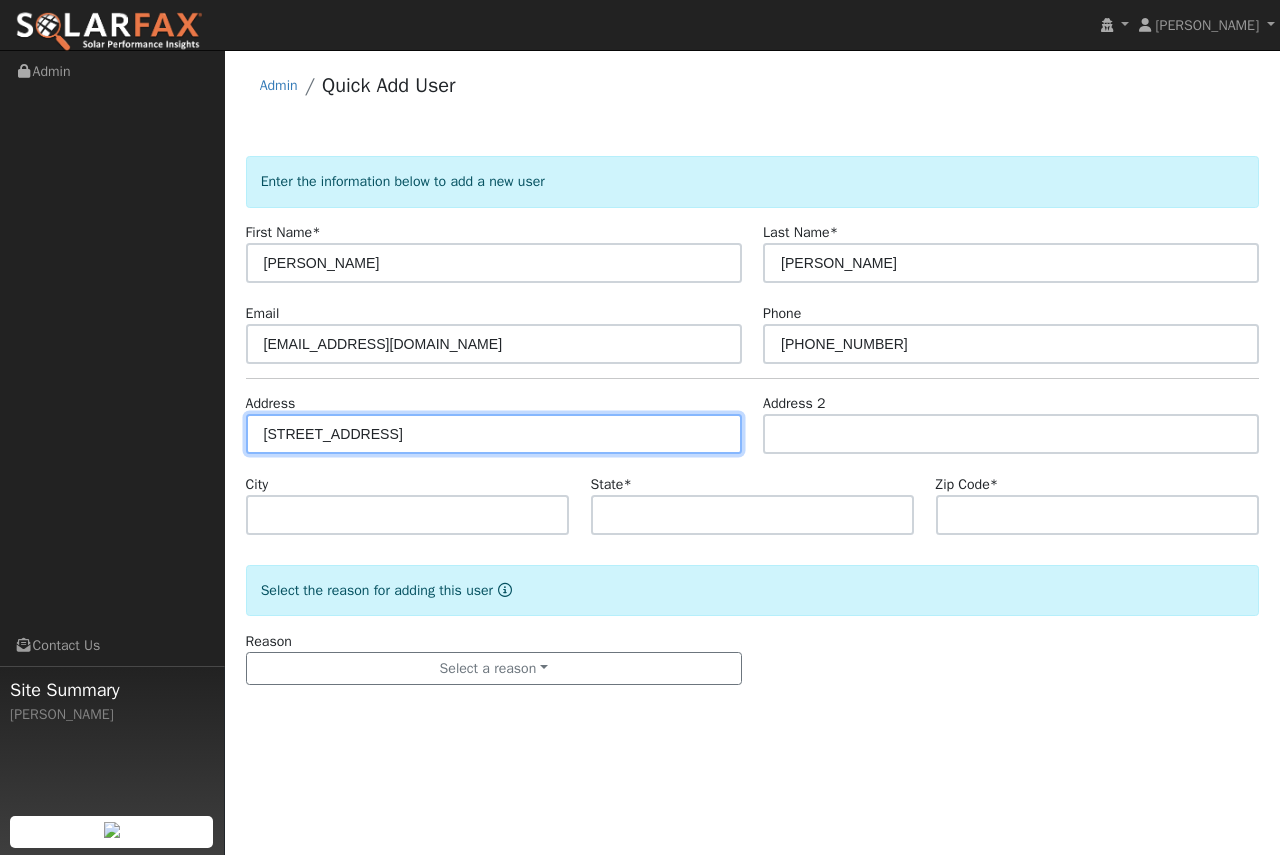 type on "1611 Colina Court" 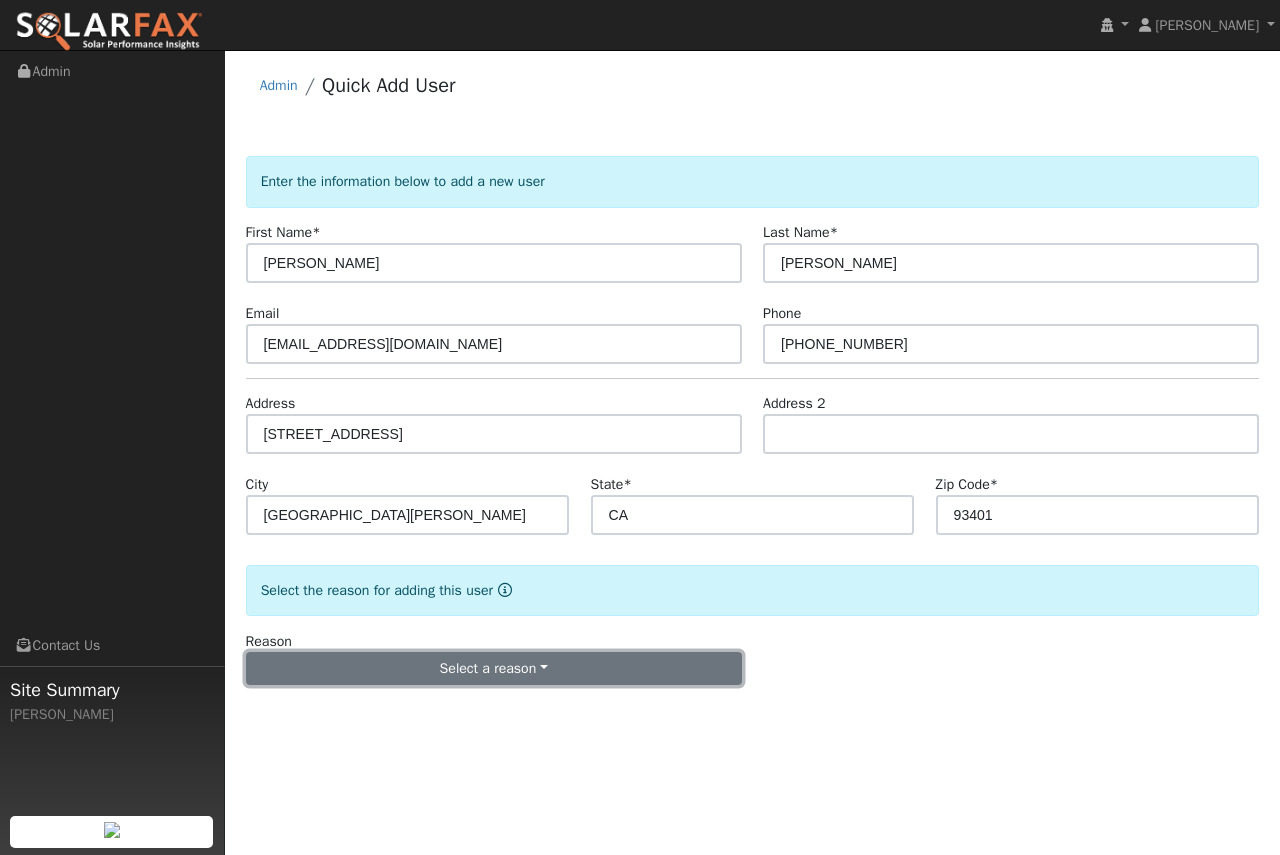 click on "Select a reason" at bounding box center [494, 669] 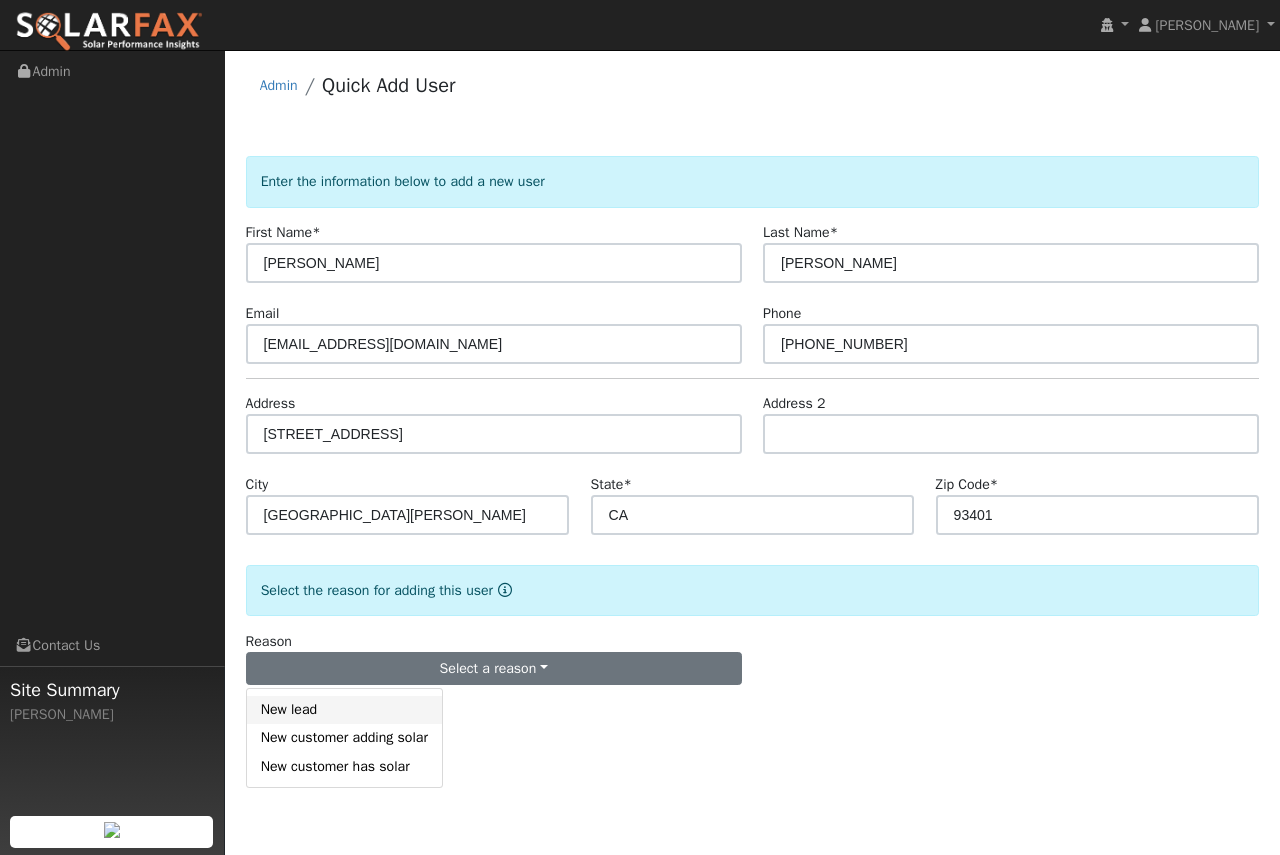click on "New lead" at bounding box center (344, 710) 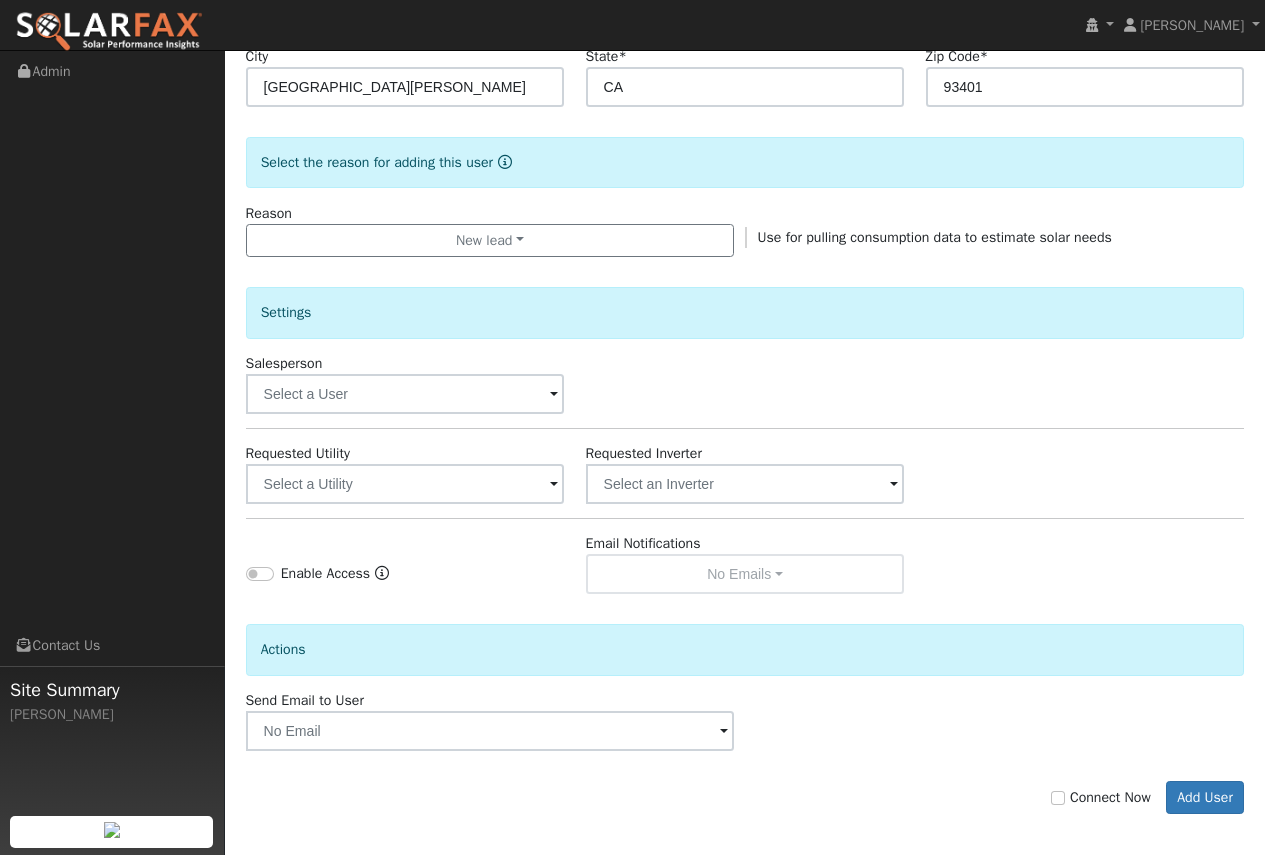 scroll, scrollTop: 437, scrollLeft: 0, axis: vertical 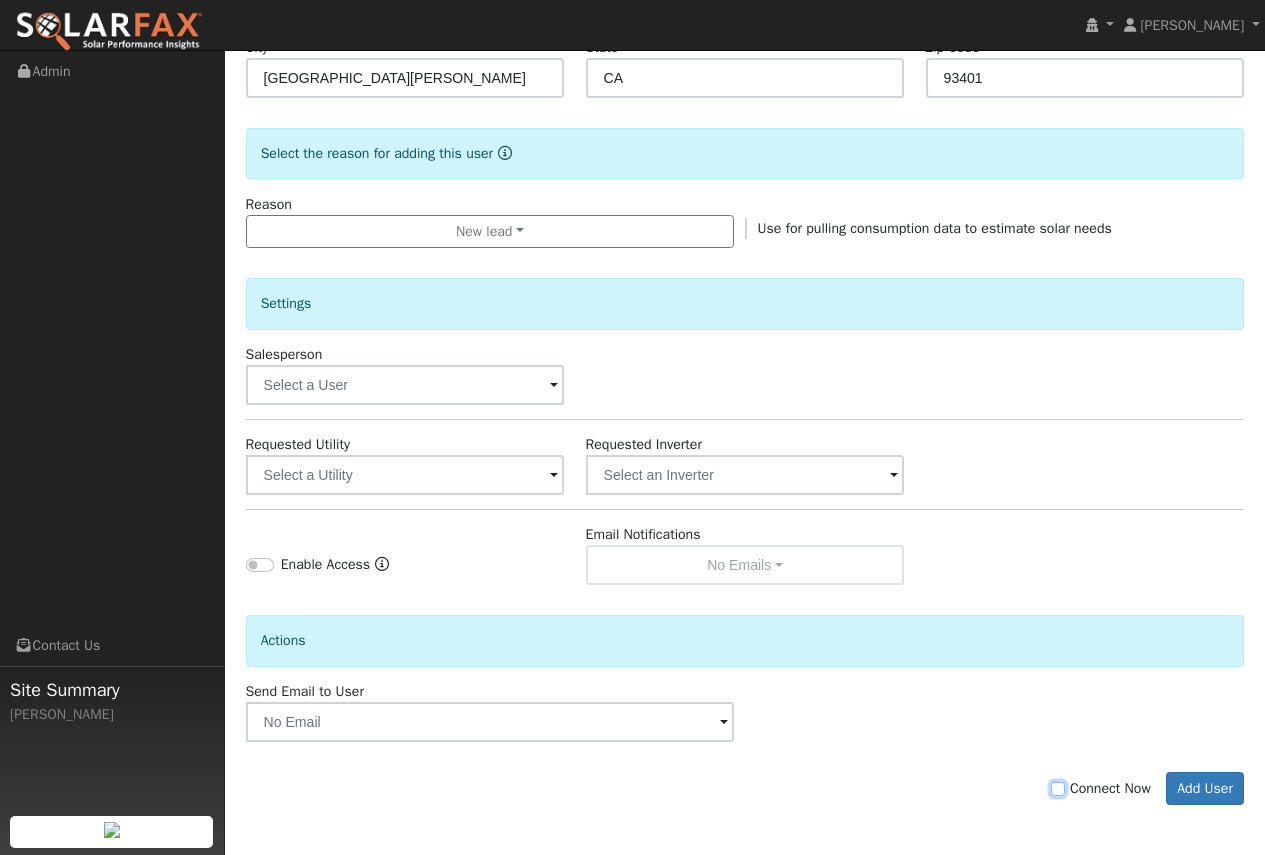 click on "Connect Now" at bounding box center (1058, 789) 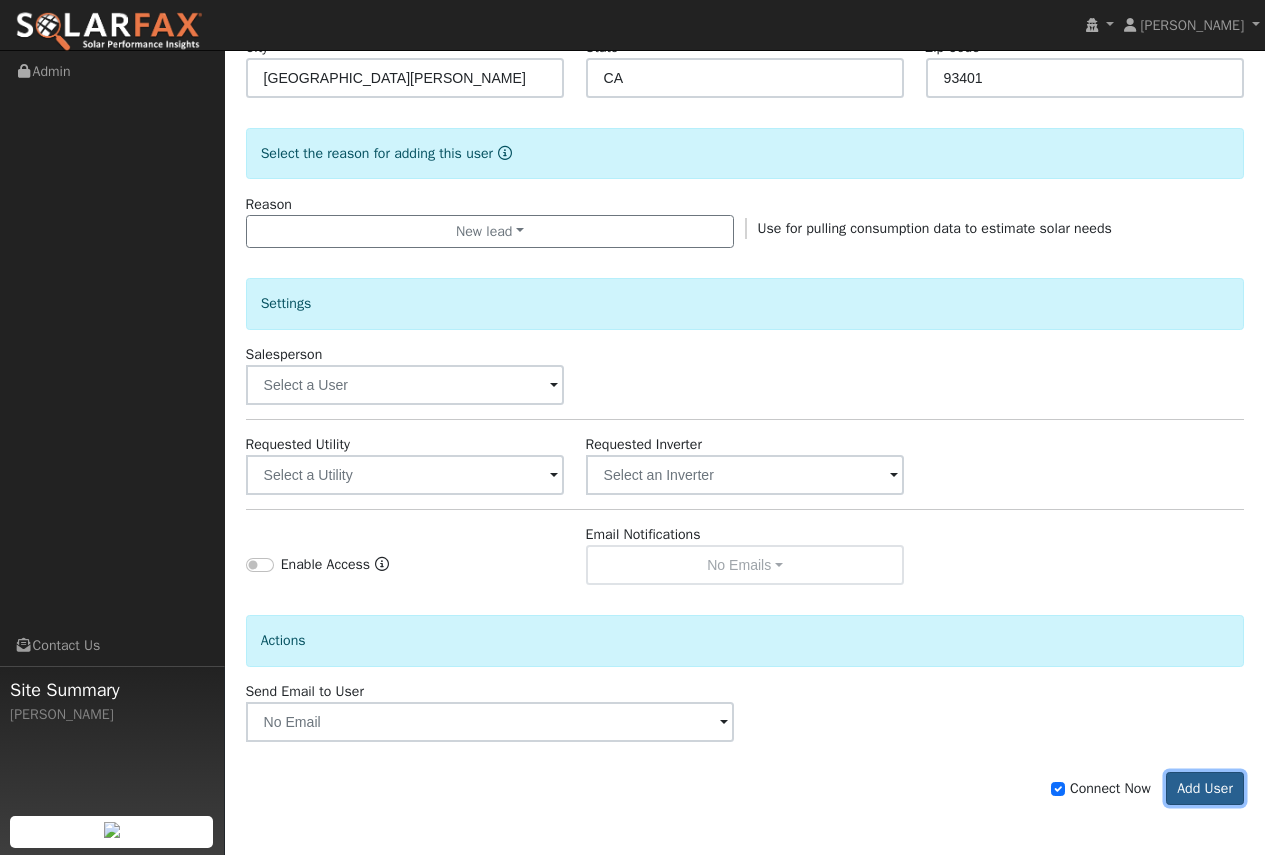 click on "Add User" at bounding box center (1205, 789) 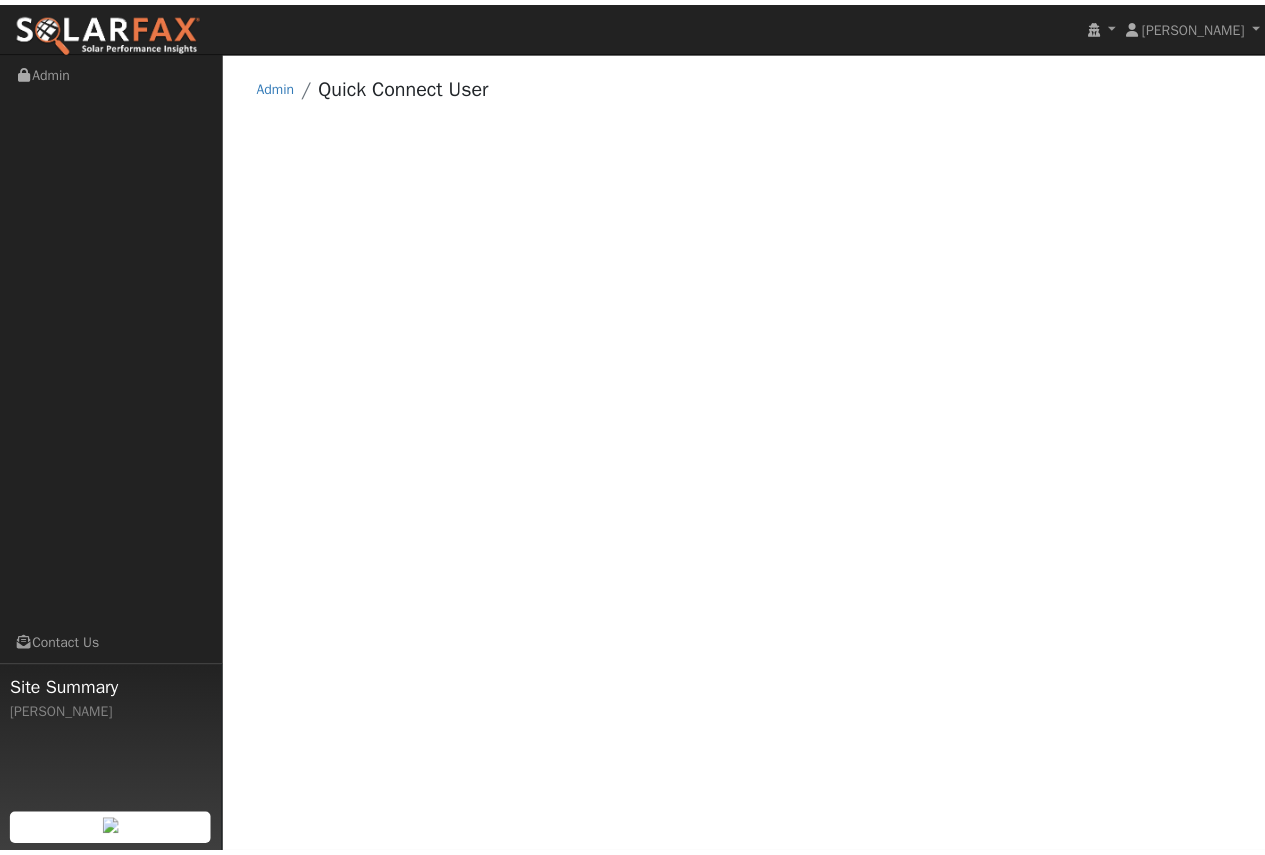 scroll, scrollTop: 0, scrollLeft: 0, axis: both 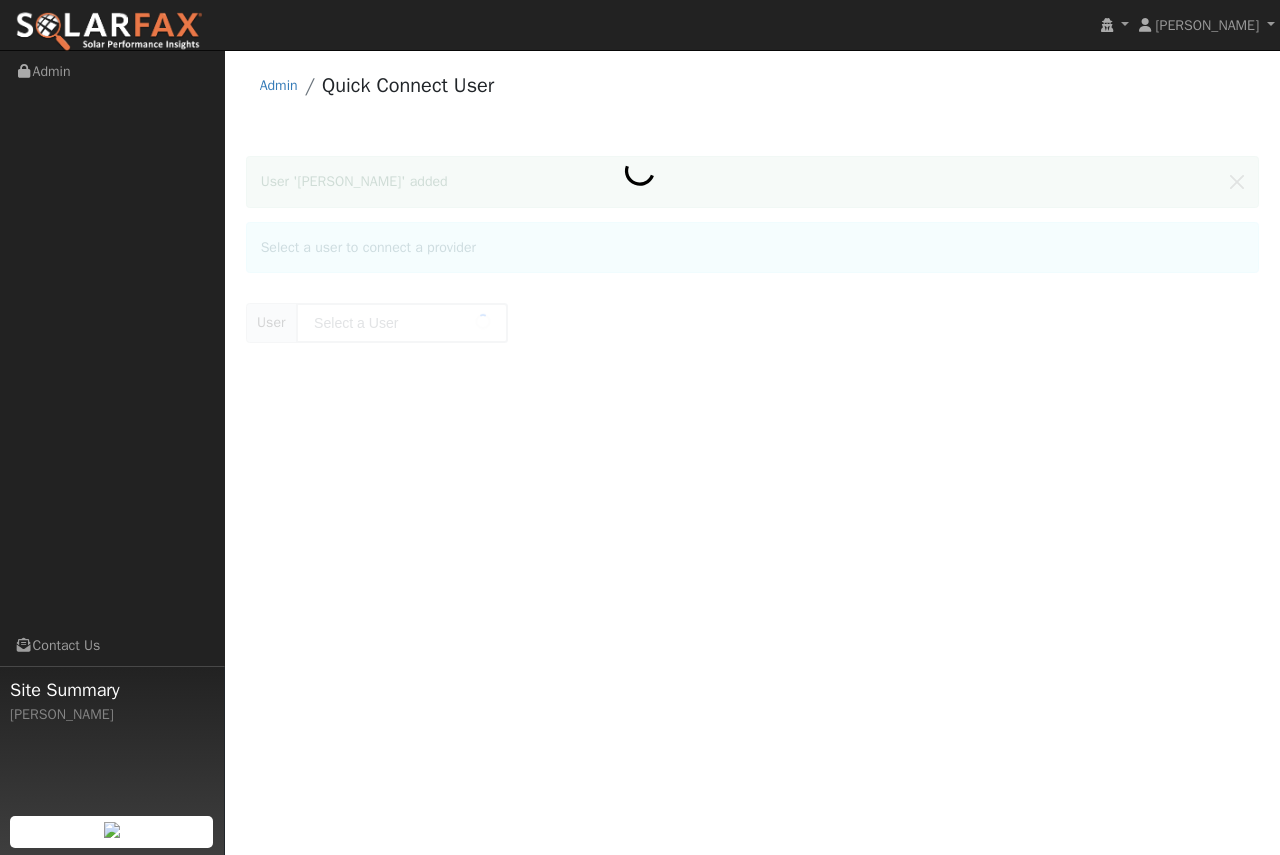 type on "Dan Miller" 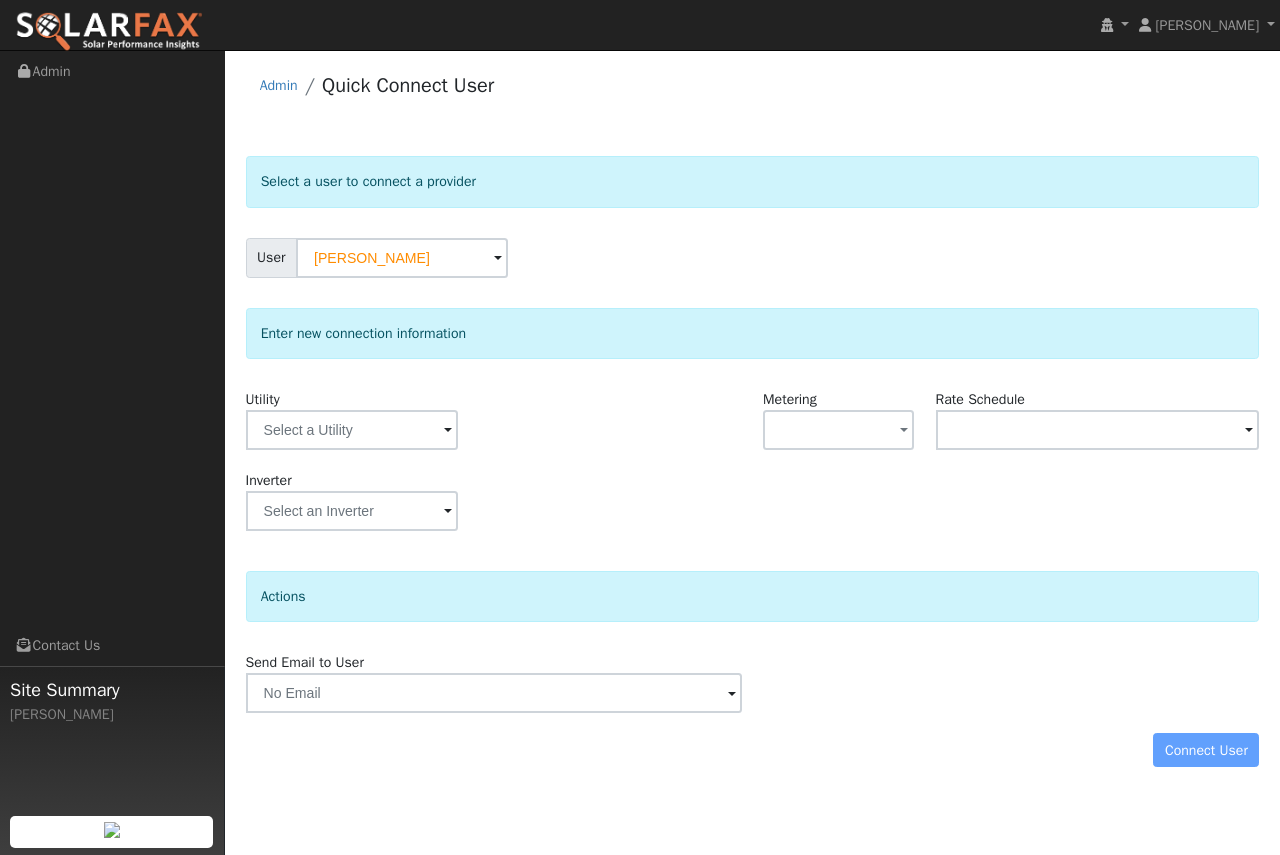 click at bounding box center (448, 431) 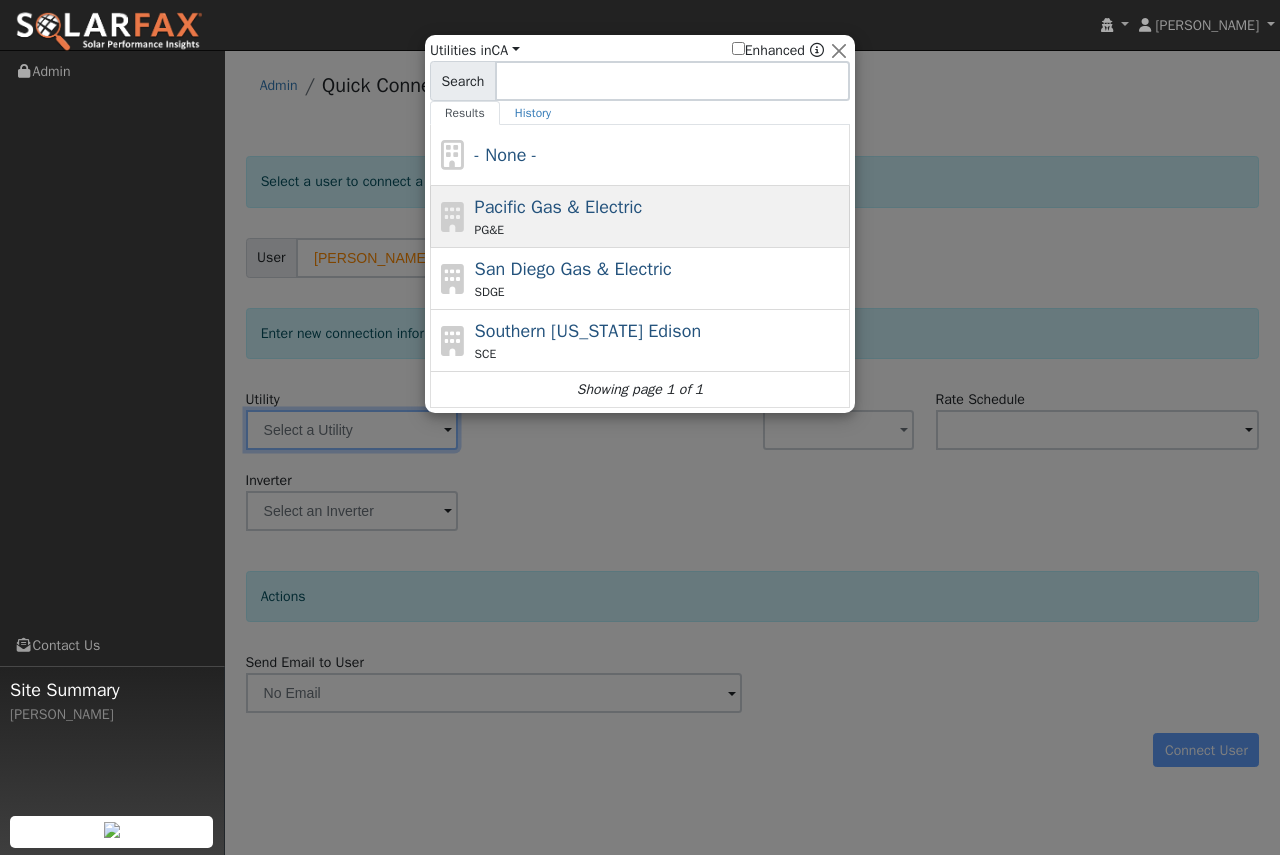 click on "Pacific Gas & Electric" at bounding box center [559, 207] 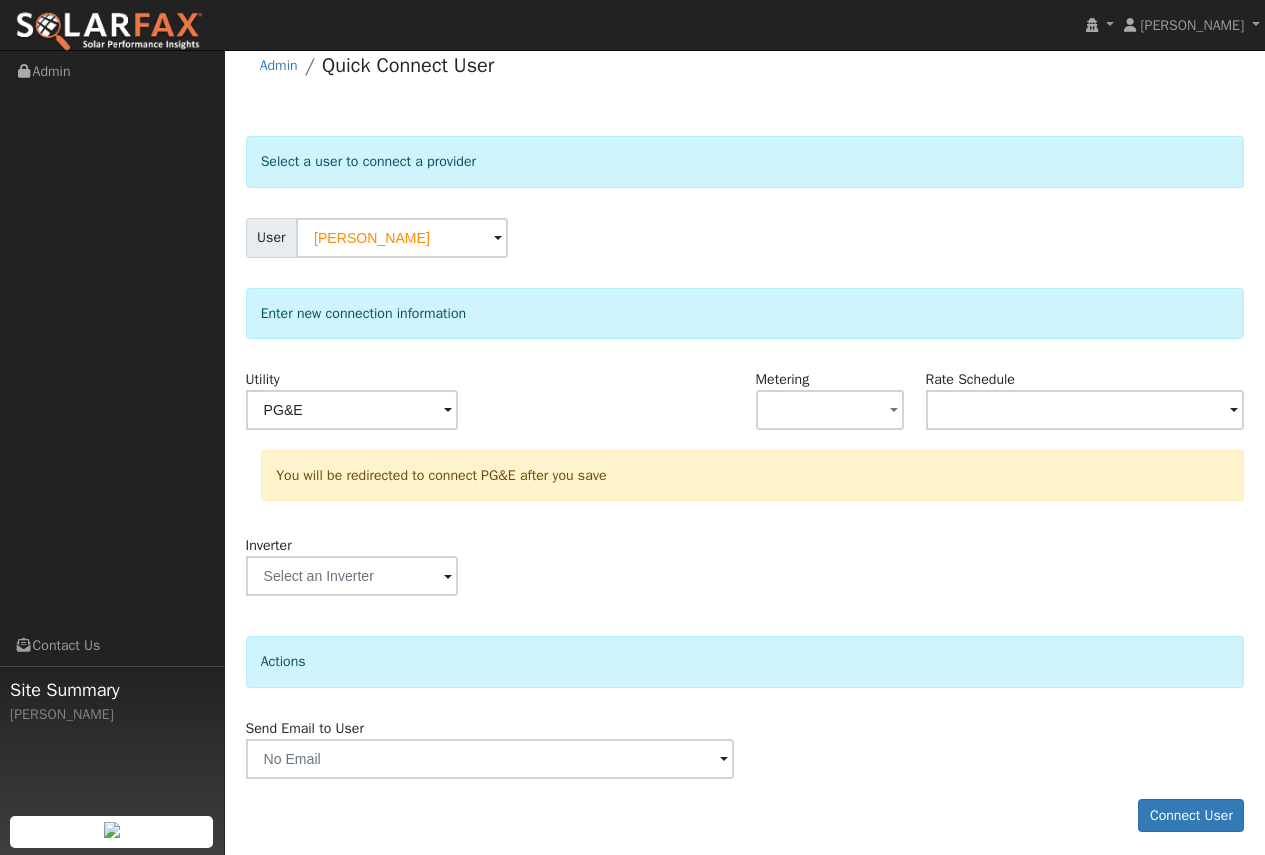 scroll, scrollTop: 27, scrollLeft: 0, axis: vertical 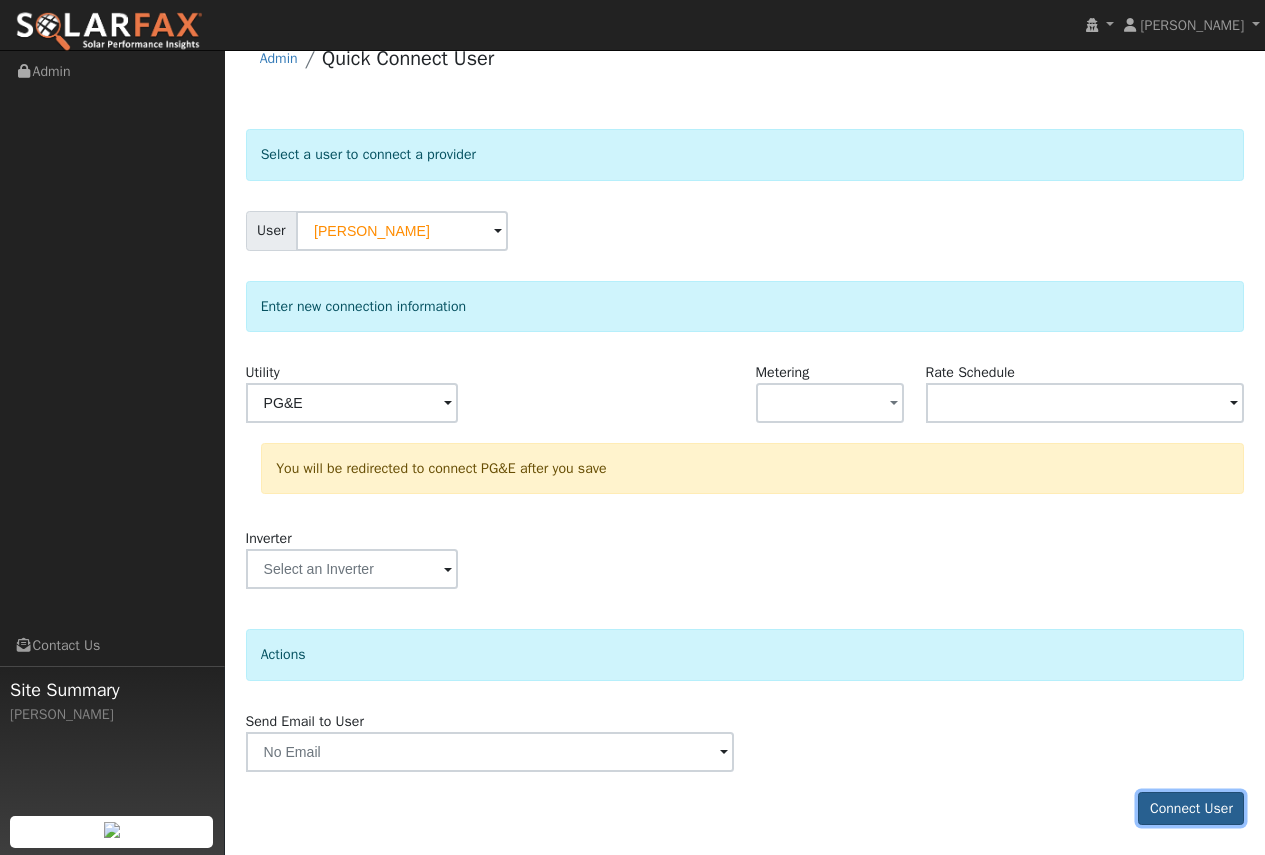click on "Connect User" at bounding box center [1191, 809] 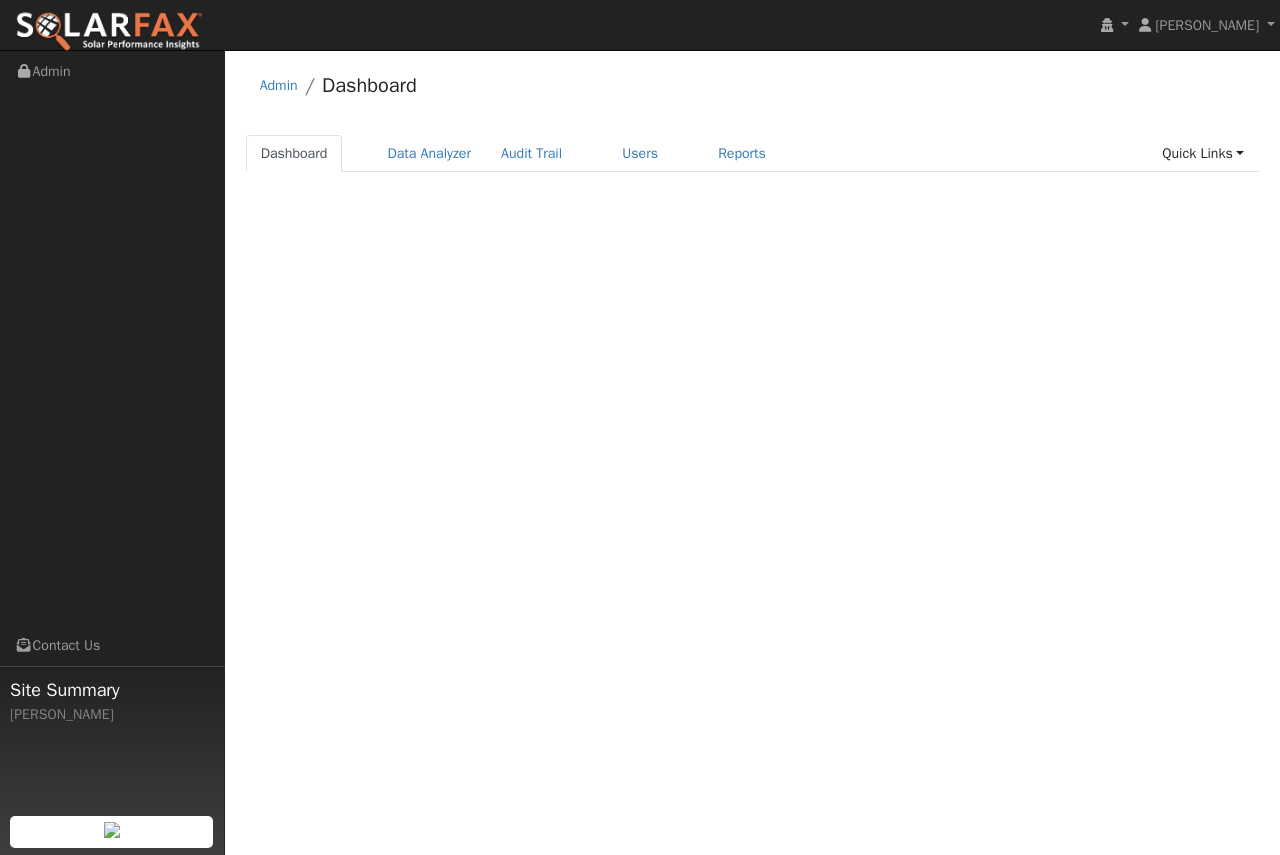 scroll, scrollTop: 0, scrollLeft: 0, axis: both 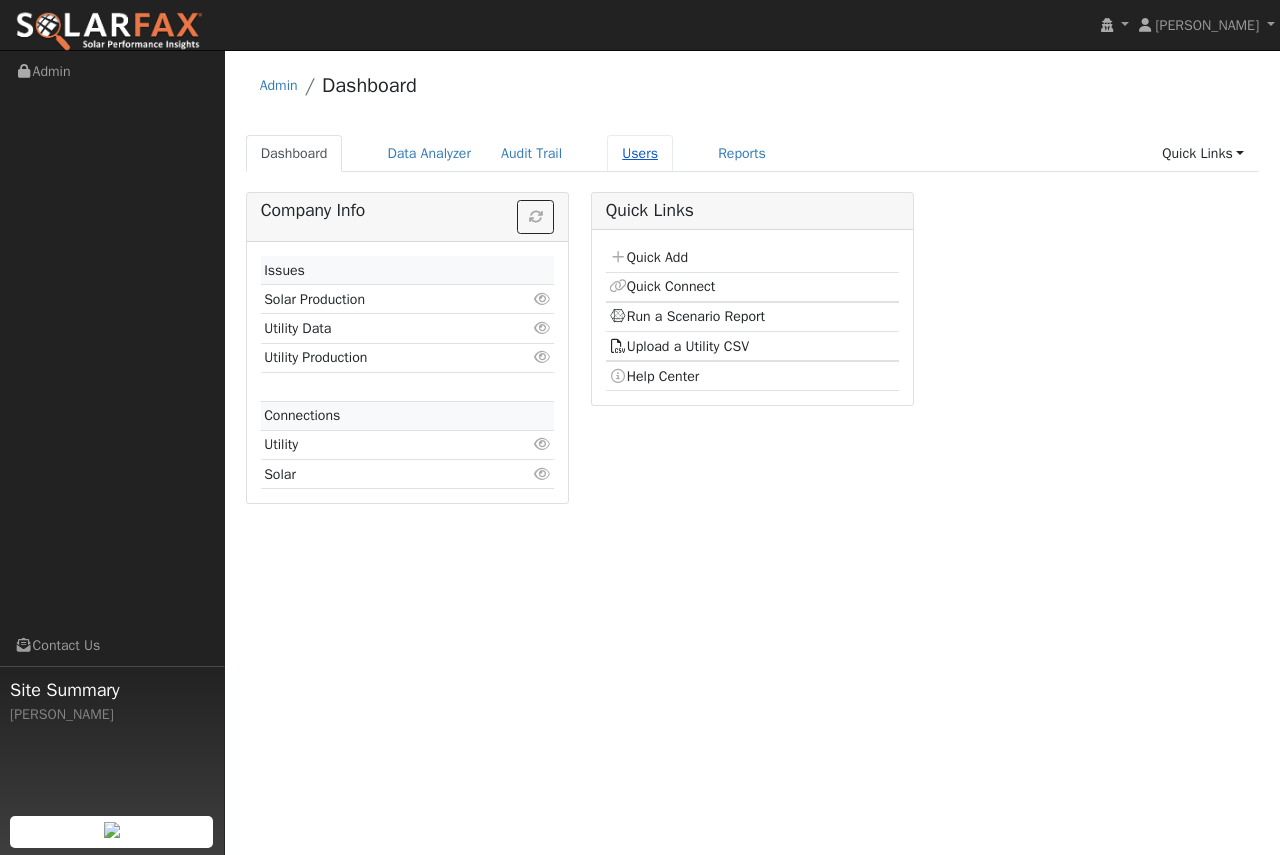 click on "Users" at bounding box center (640, 153) 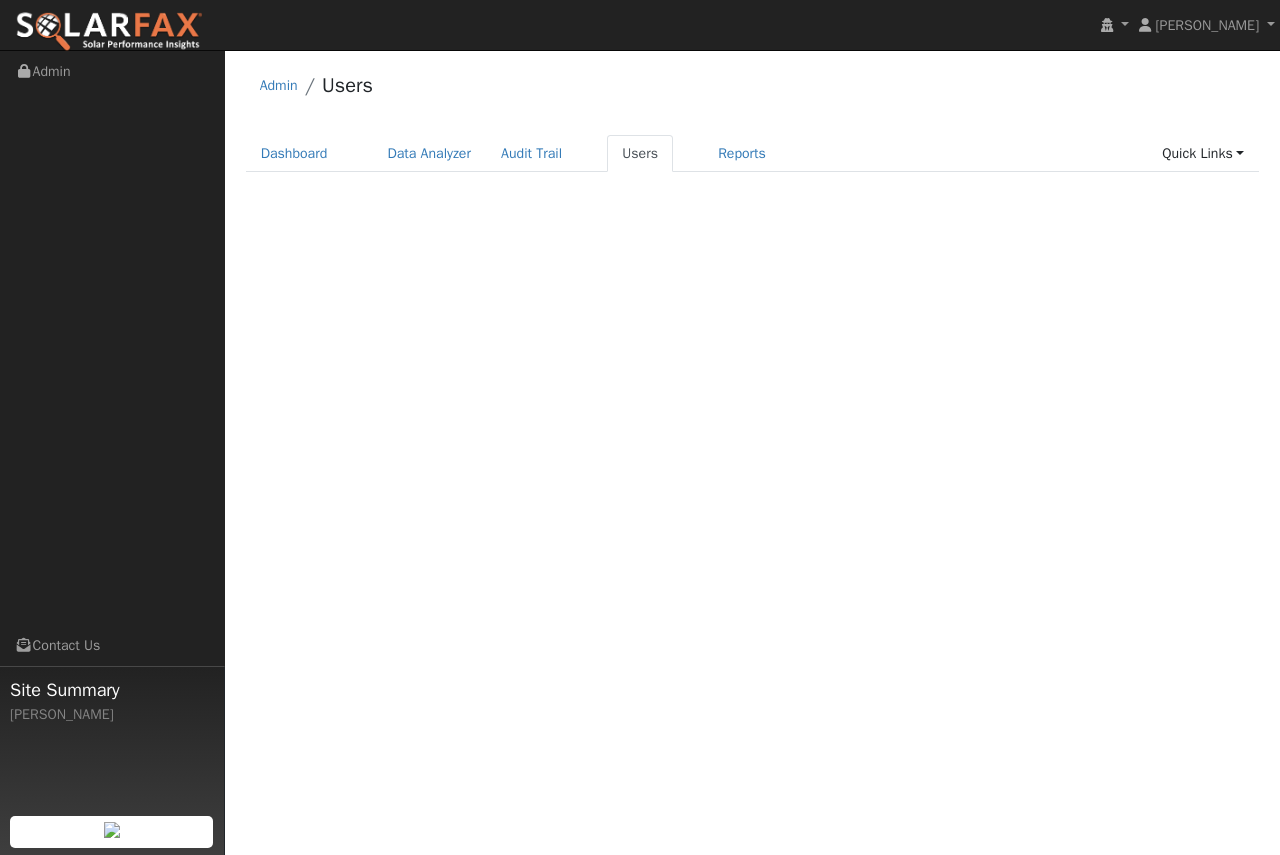 scroll, scrollTop: 0, scrollLeft: 0, axis: both 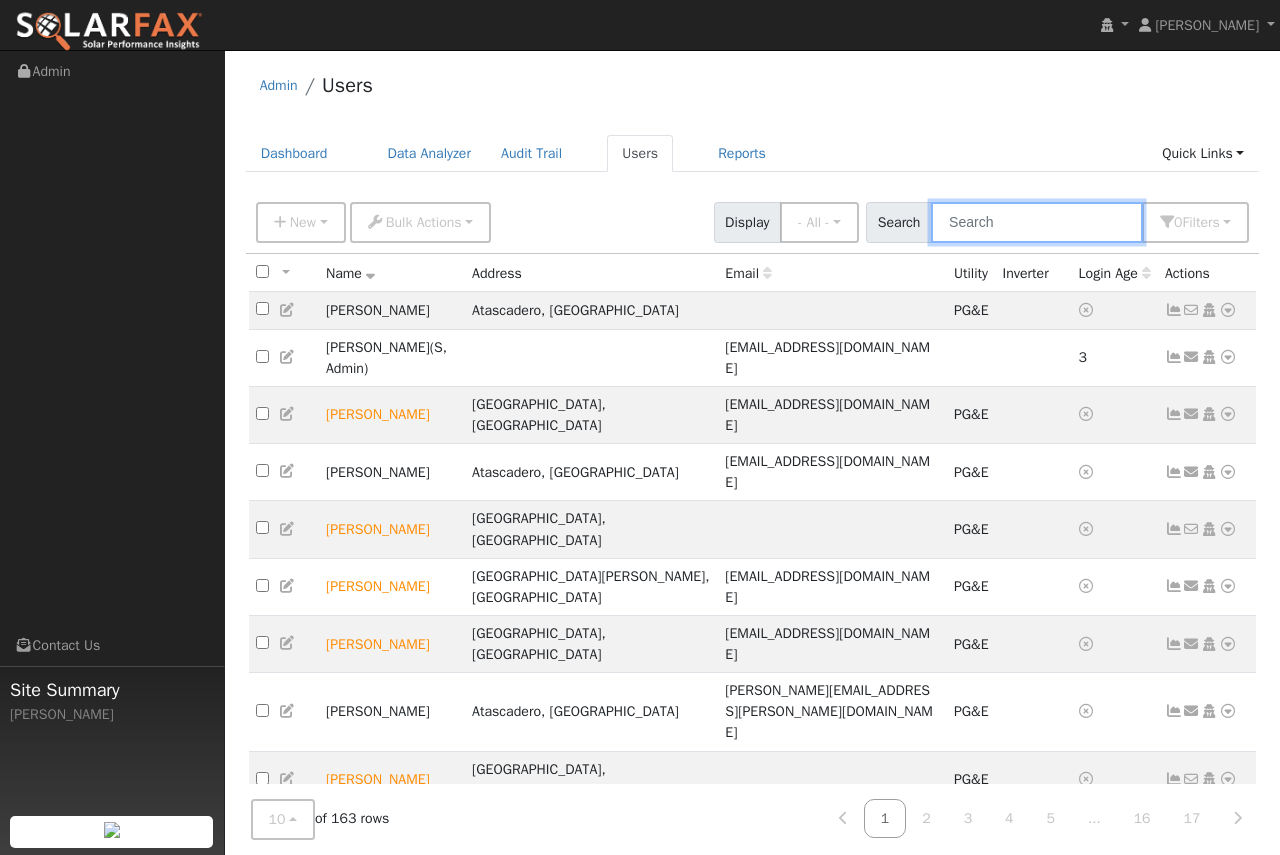 click at bounding box center [1037, 222] 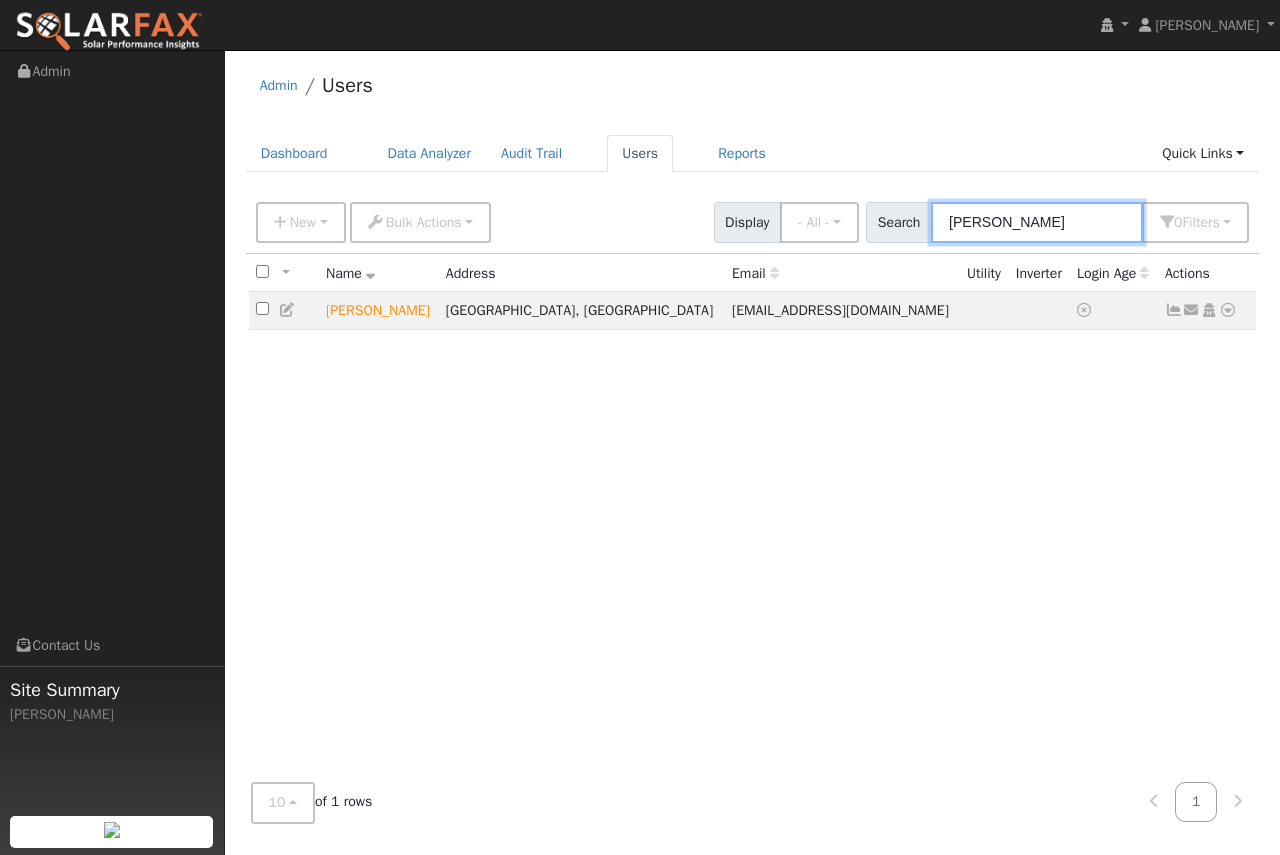 type on "miller" 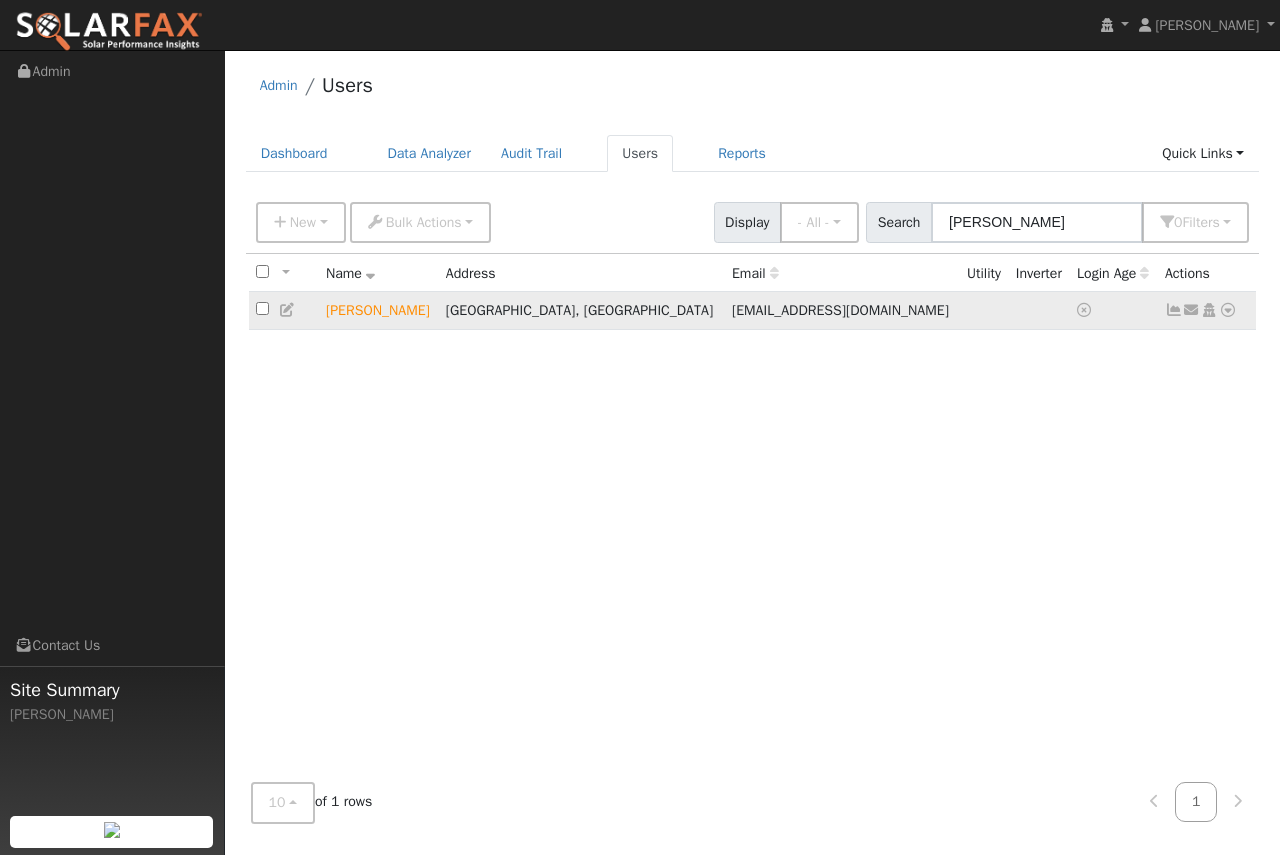 click at bounding box center (1174, 310) 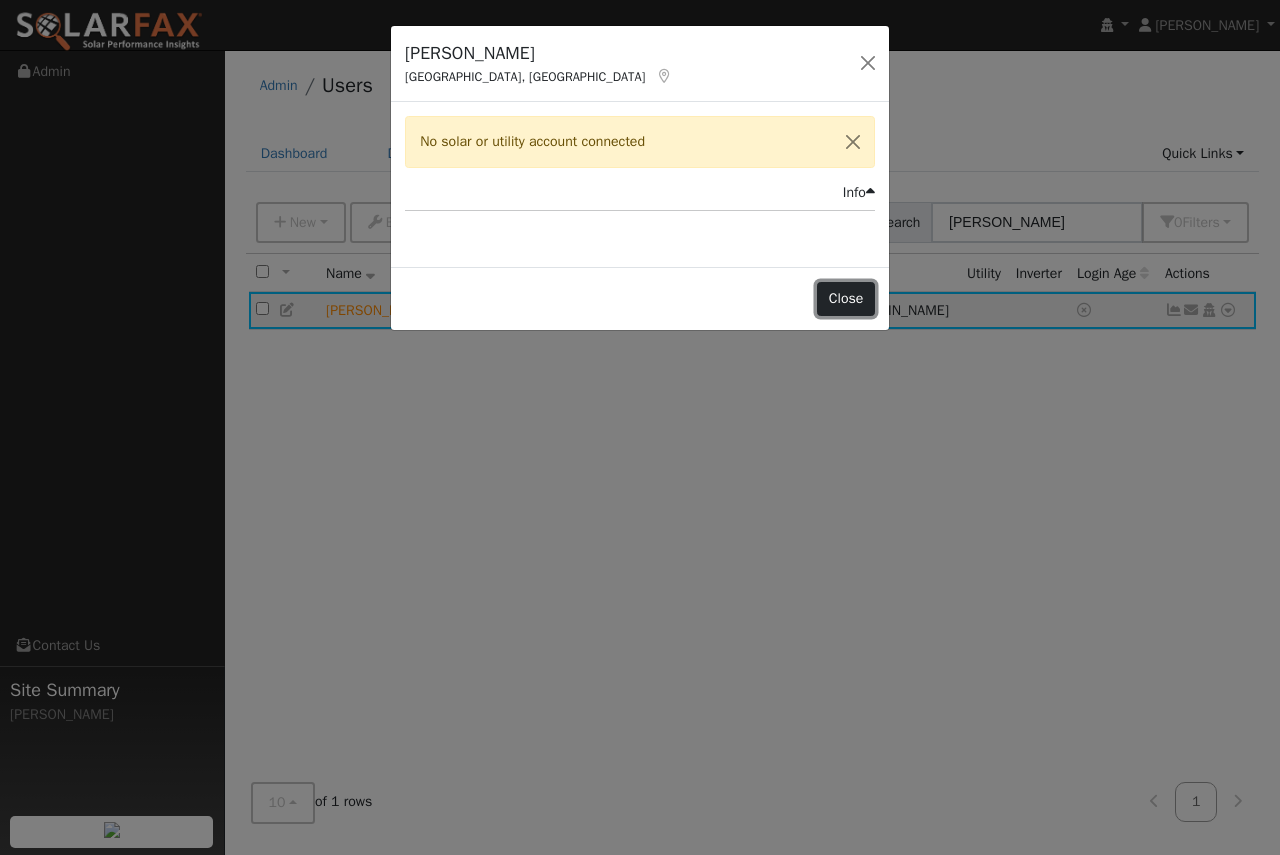 click on "Close" at bounding box center [846, 299] 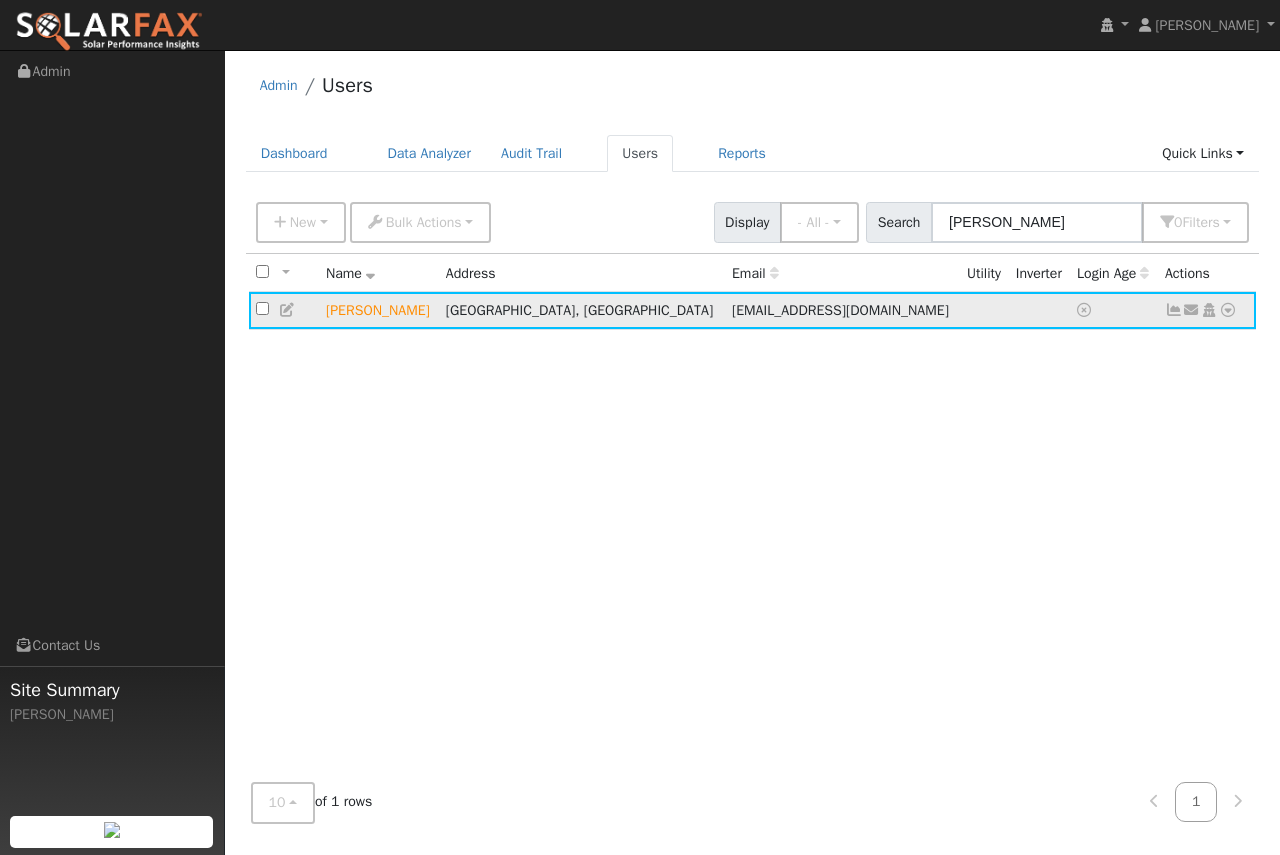 click on "[PERSON_NAME]" at bounding box center [379, 310] 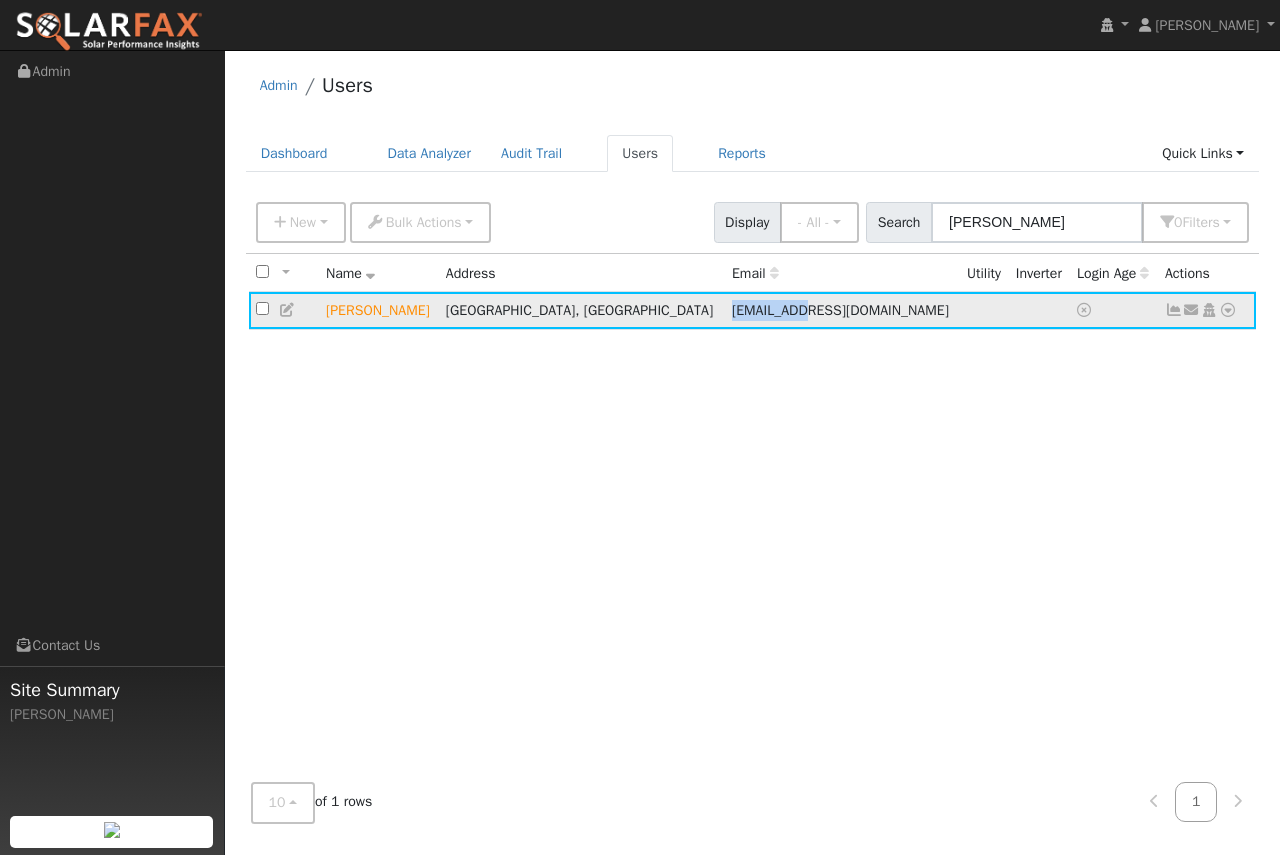 drag, startPoint x: 649, startPoint y: 318, endPoint x: 658, endPoint y: 312, distance: 10.816654 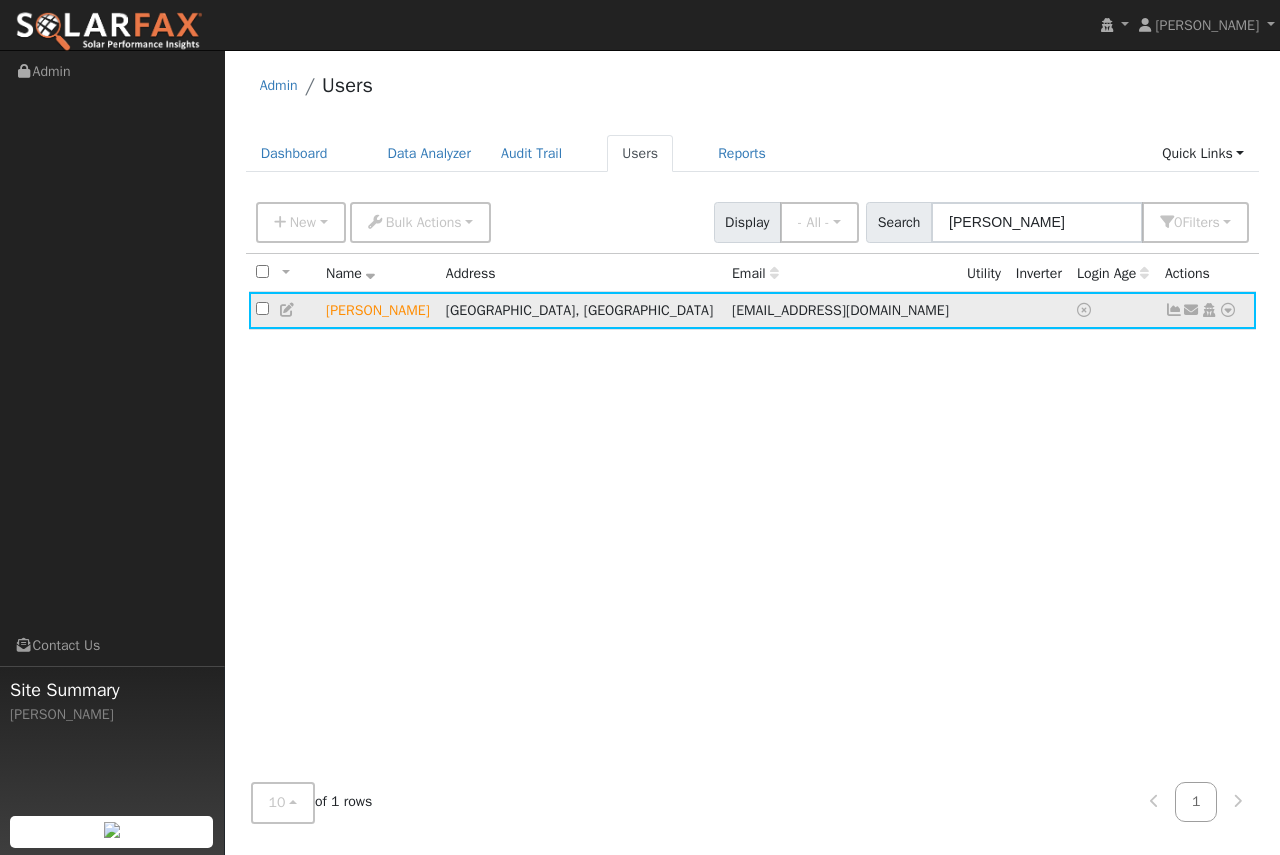 click on "[GEOGRAPHIC_DATA], [GEOGRAPHIC_DATA]" at bounding box center (582, 310) 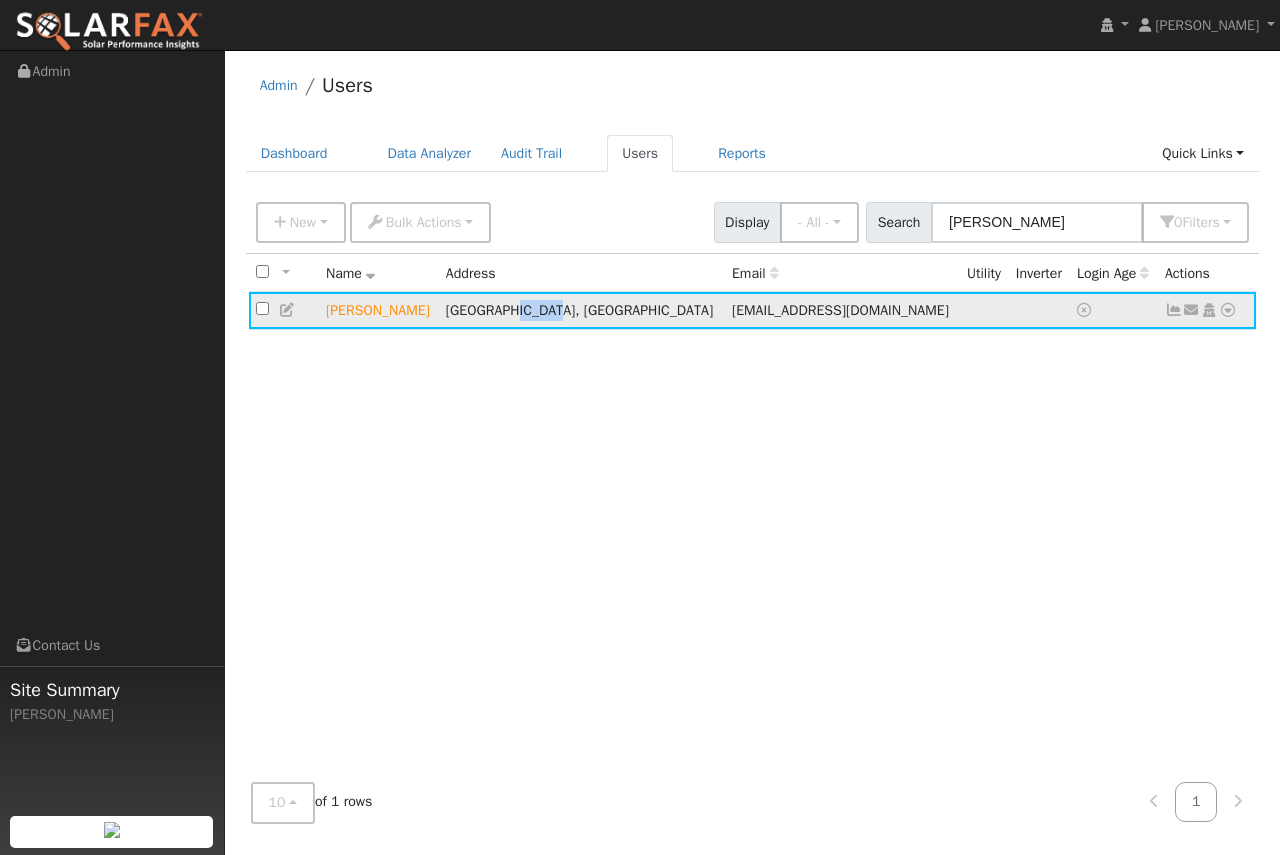 click on "[GEOGRAPHIC_DATA], [GEOGRAPHIC_DATA]" at bounding box center [582, 310] 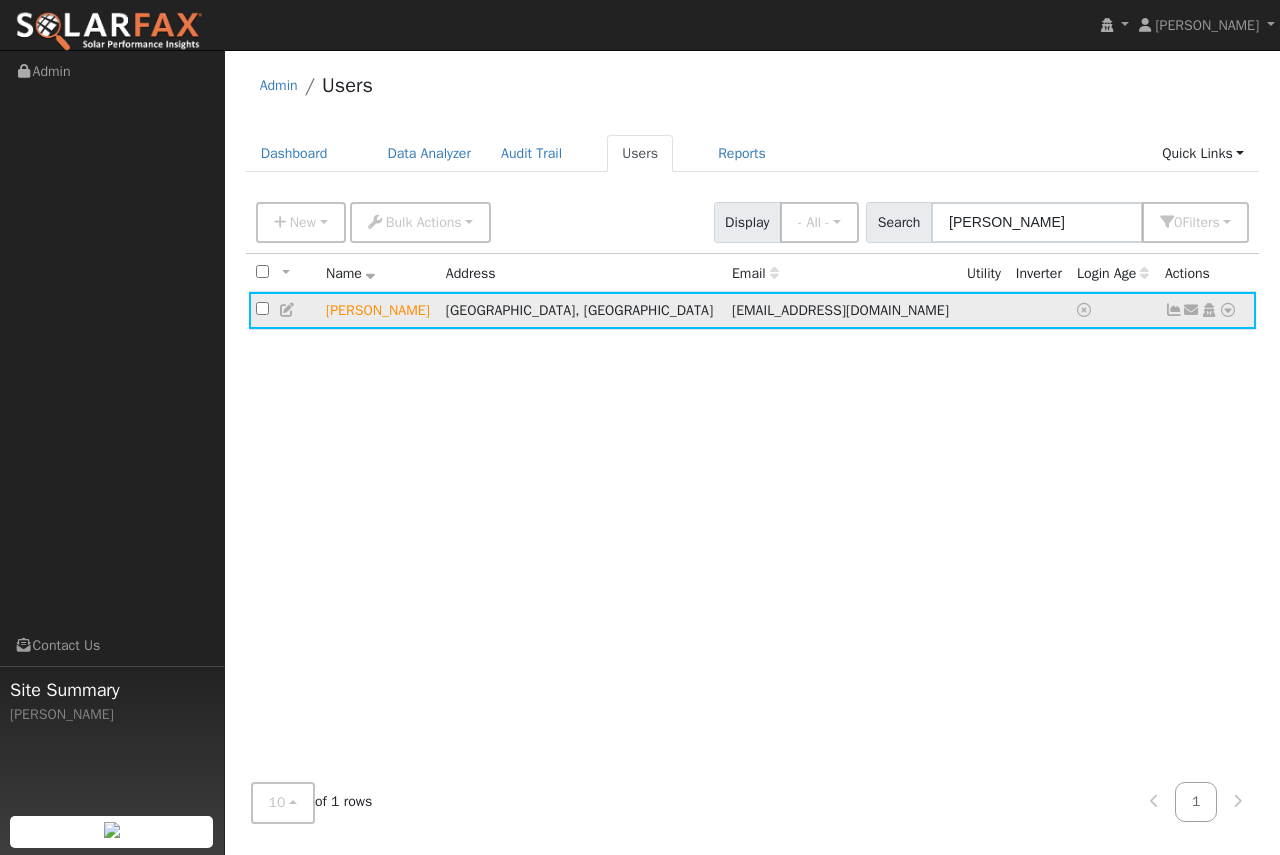 click at bounding box center (1228, 310) 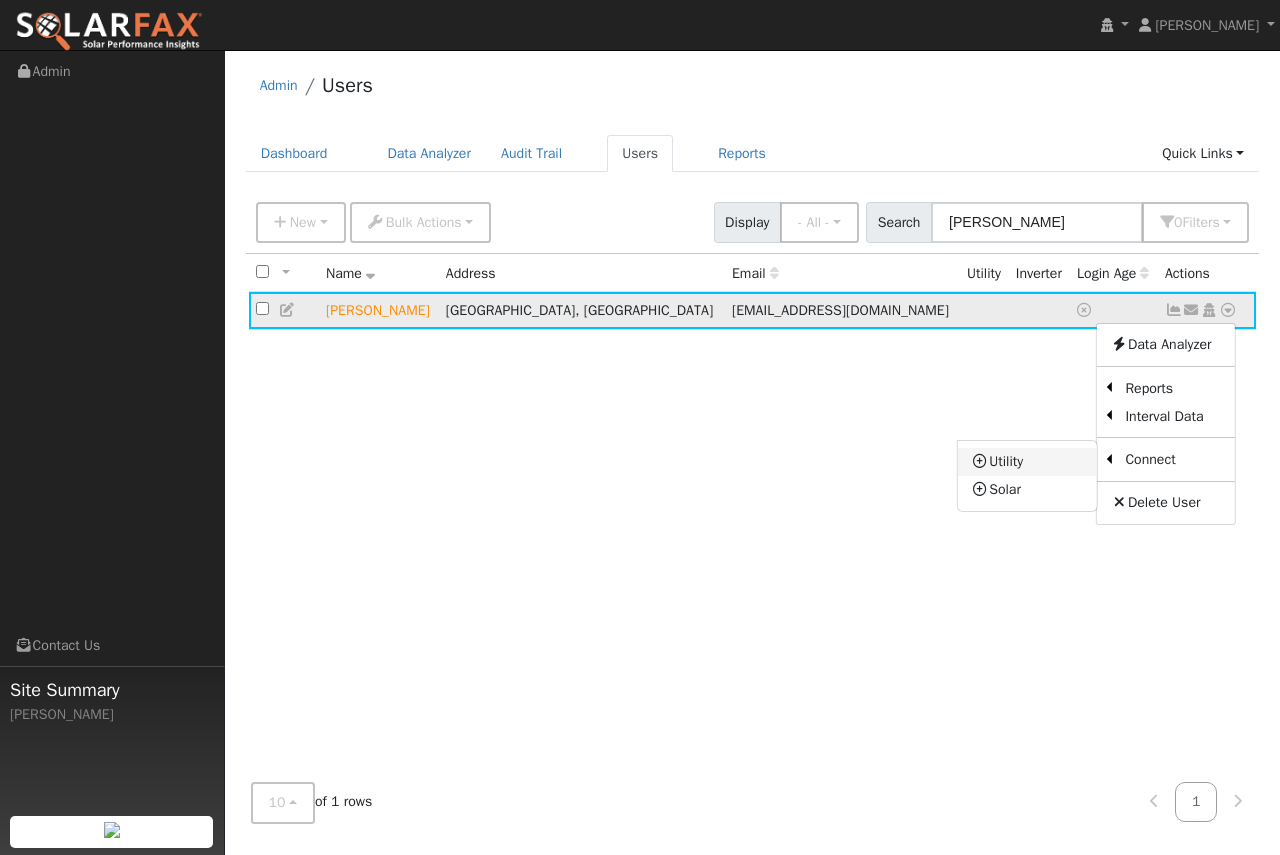 click at bounding box center (981, 461) 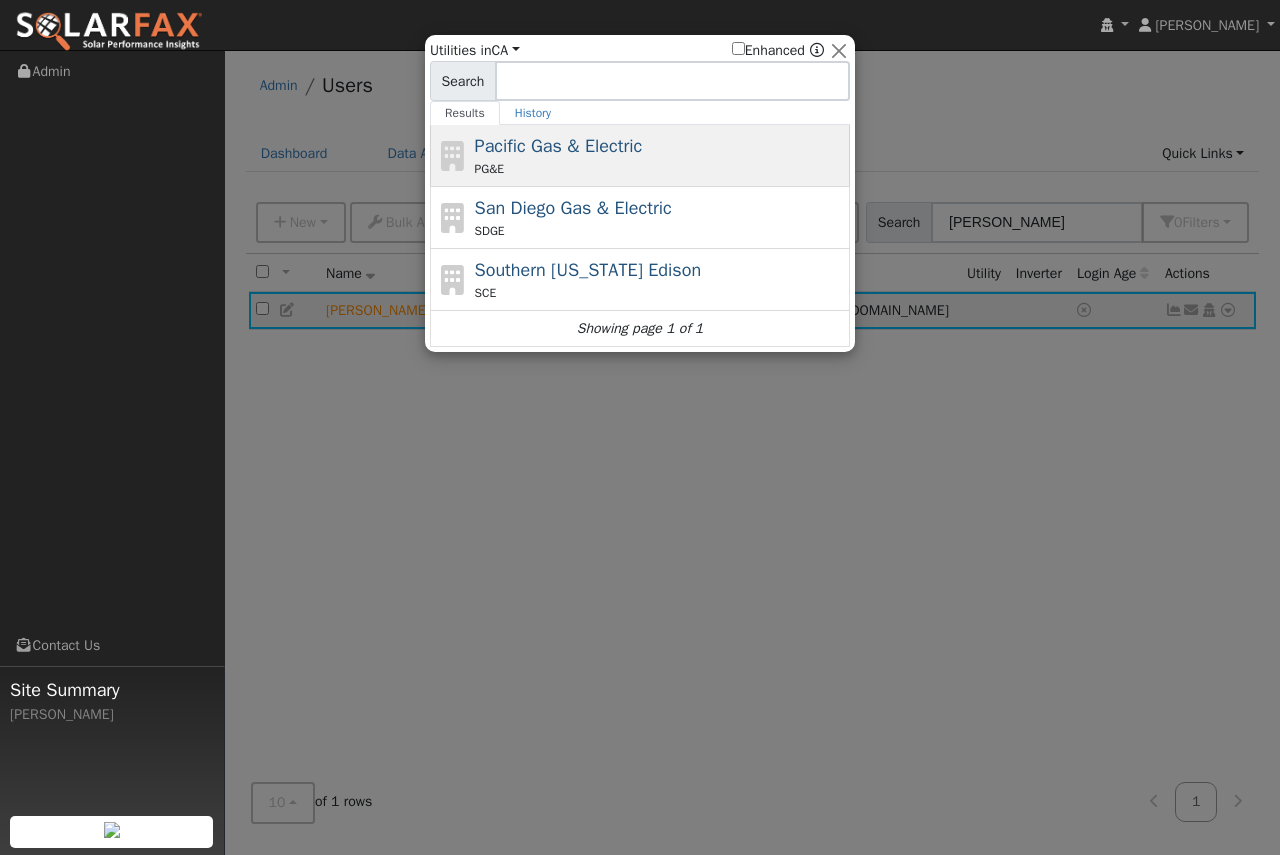 click on "Pacific Gas & Electric" at bounding box center (559, 146) 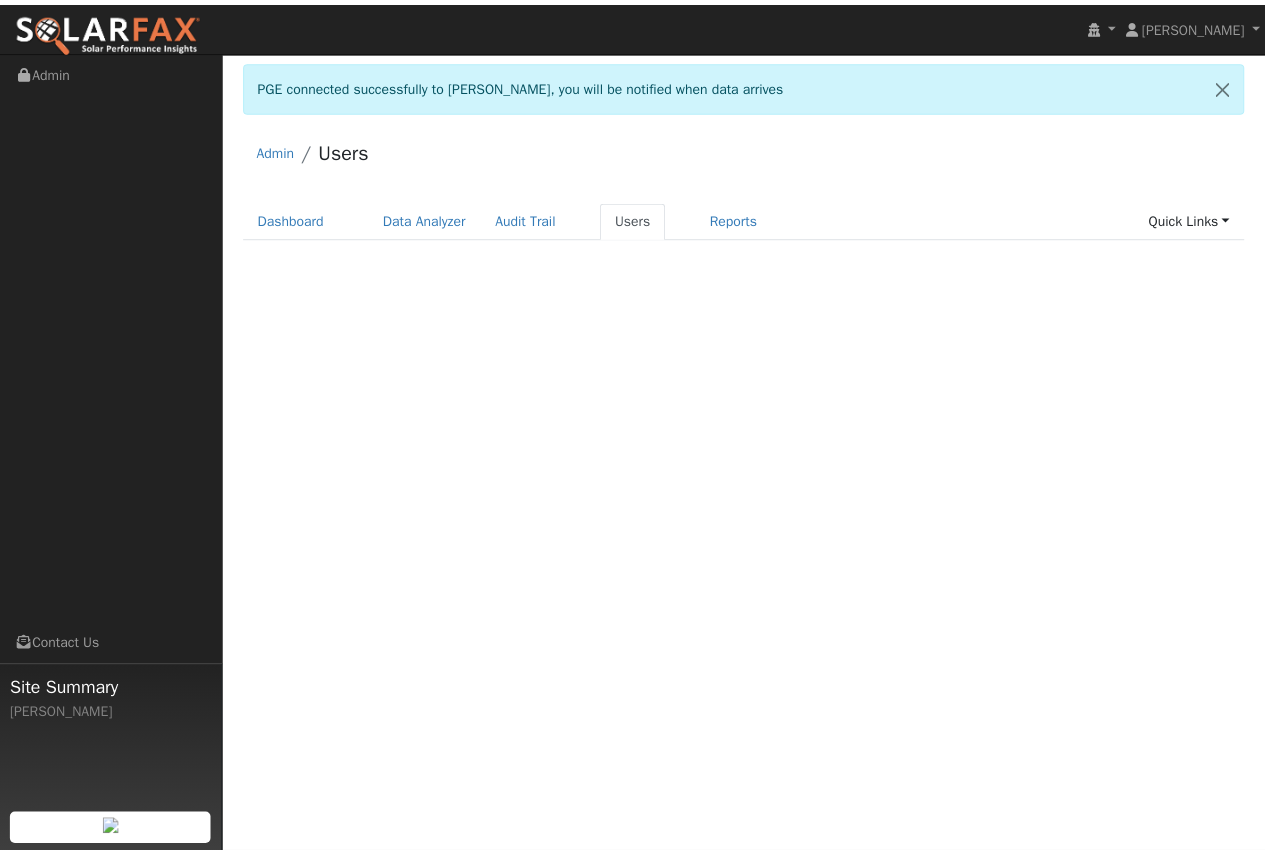 scroll, scrollTop: 0, scrollLeft: 0, axis: both 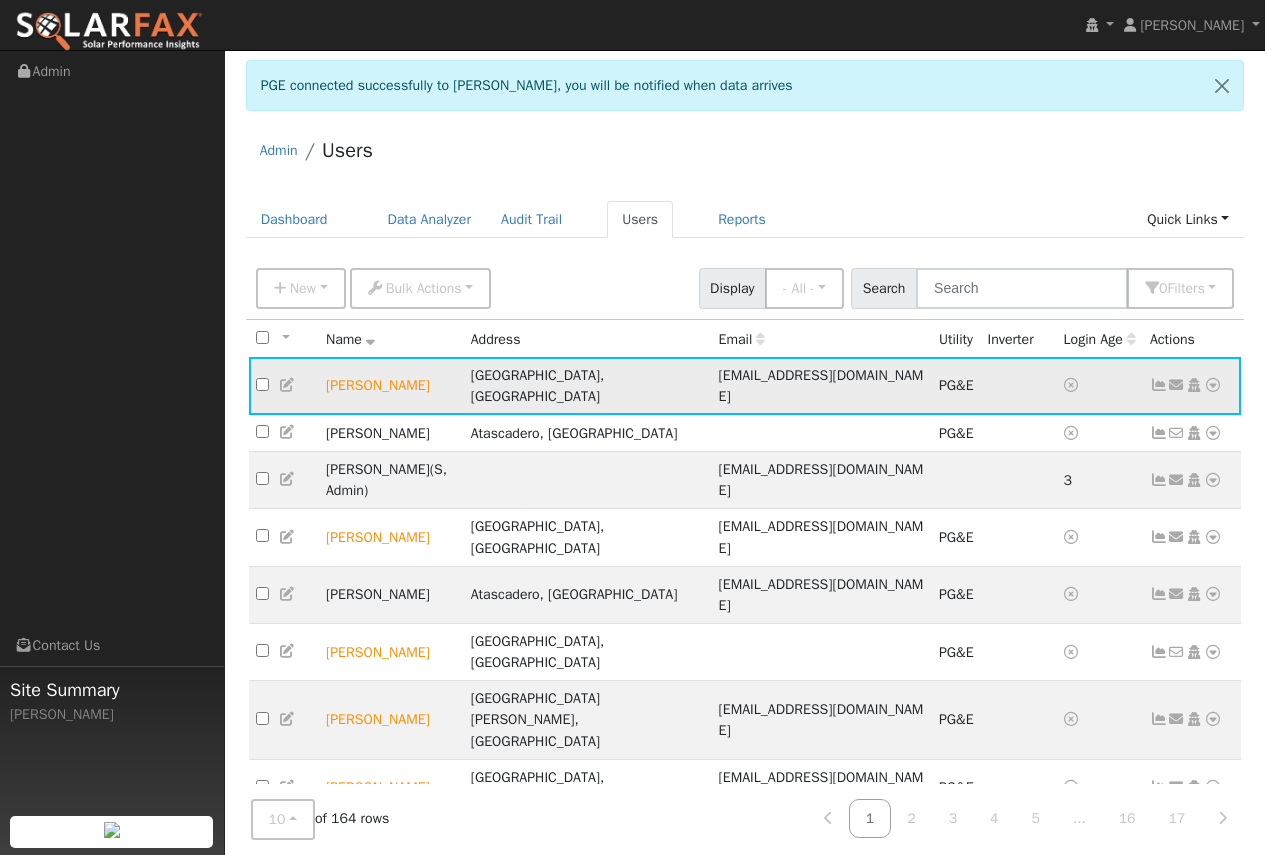 click at bounding box center [1213, 385] 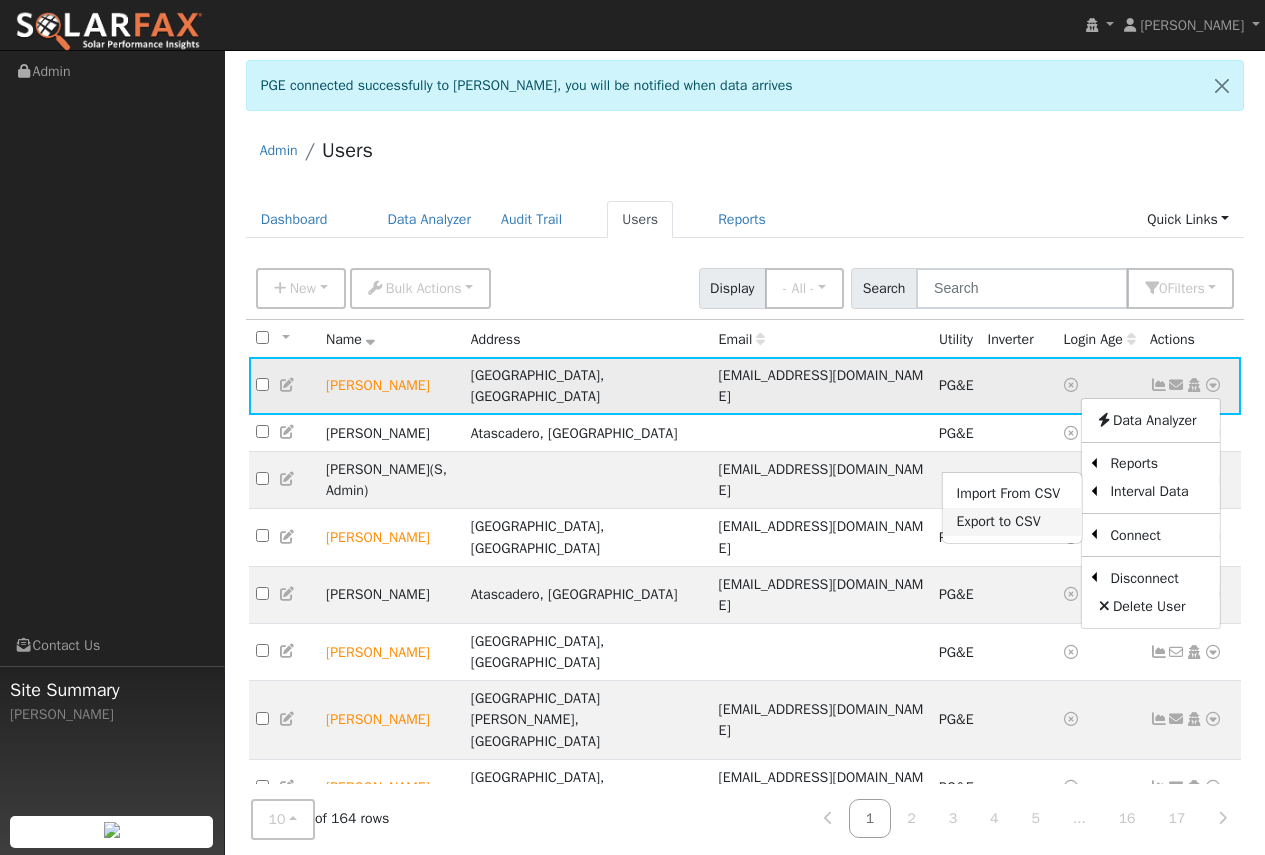 click on "Export to CSV" at bounding box center [1012, 522] 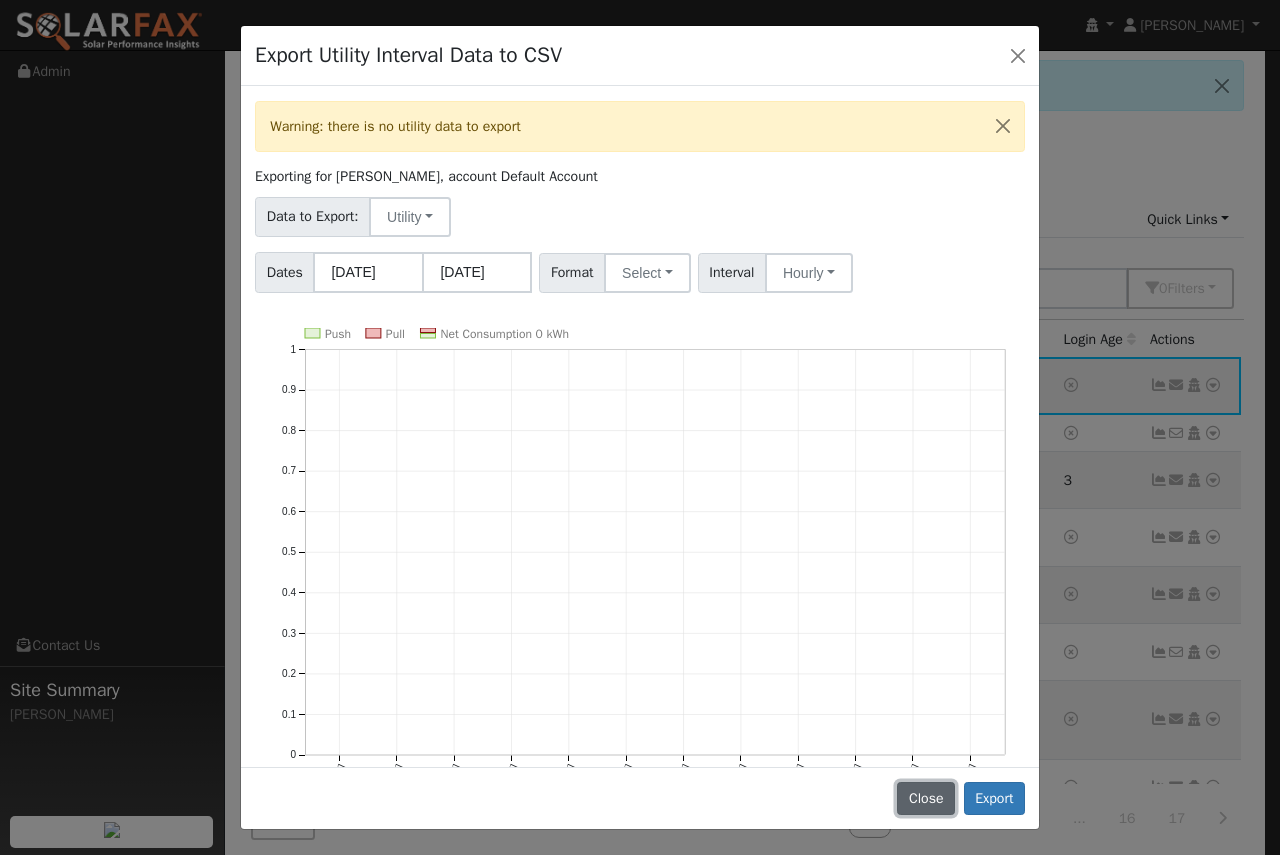 click on "Close" at bounding box center (926, 799) 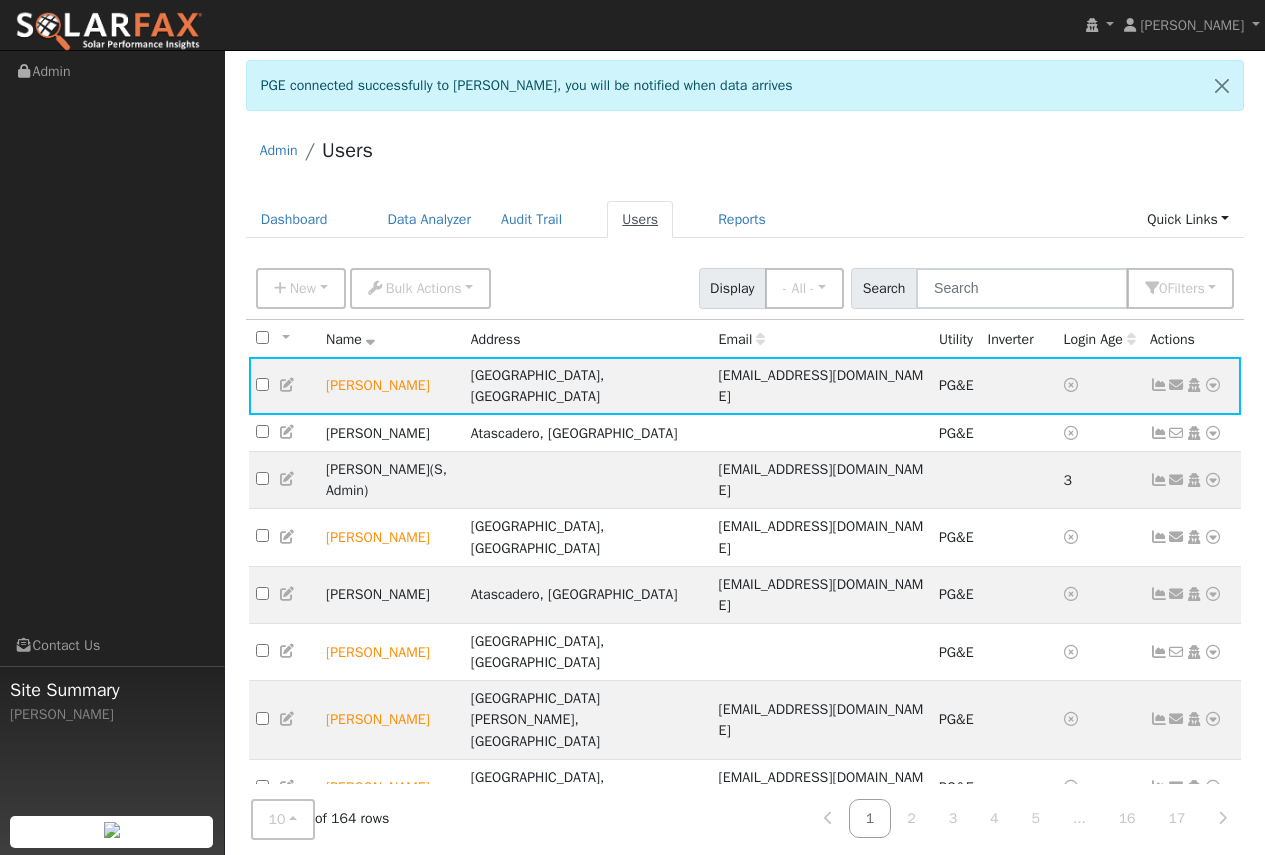 click on "Users" at bounding box center (640, 219) 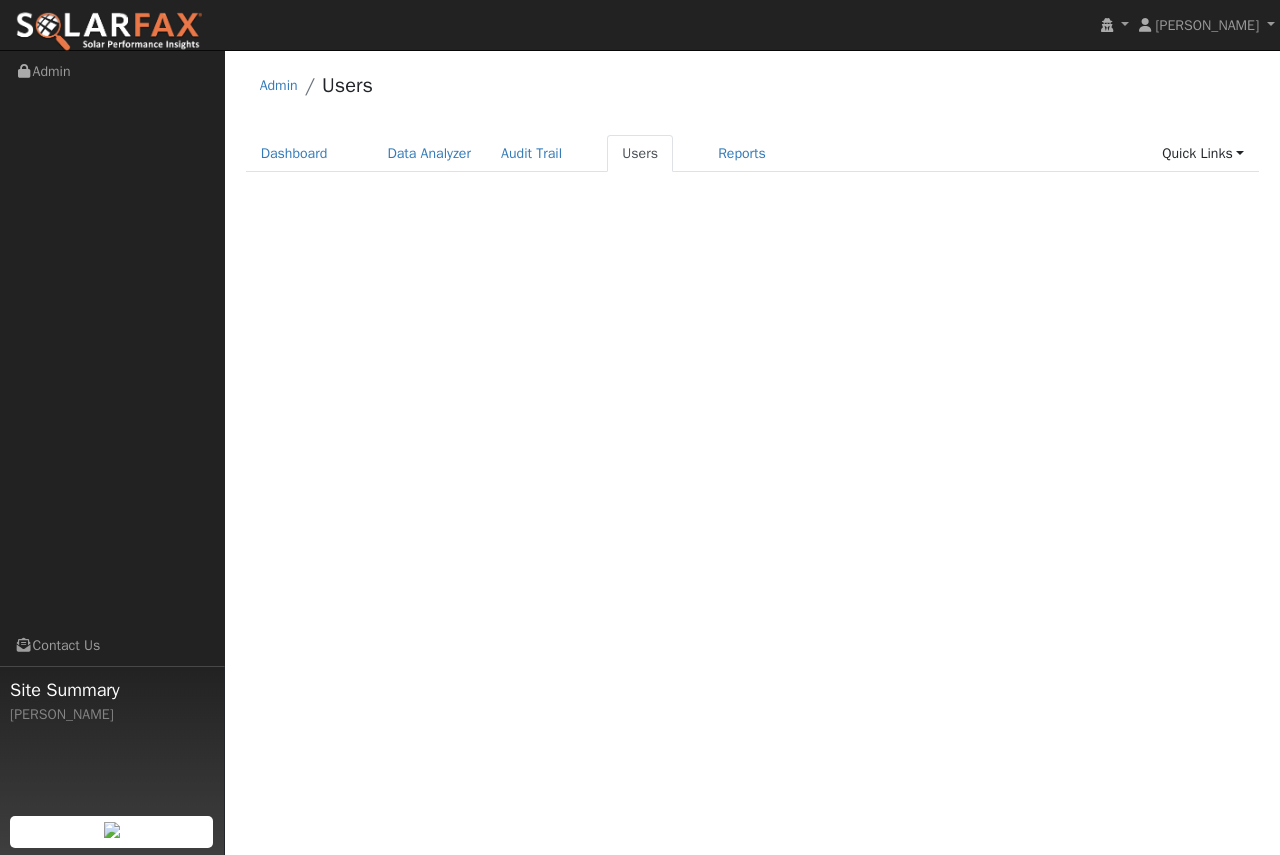 scroll, scrollTop: 0, scrollLeft: 0, axis: both 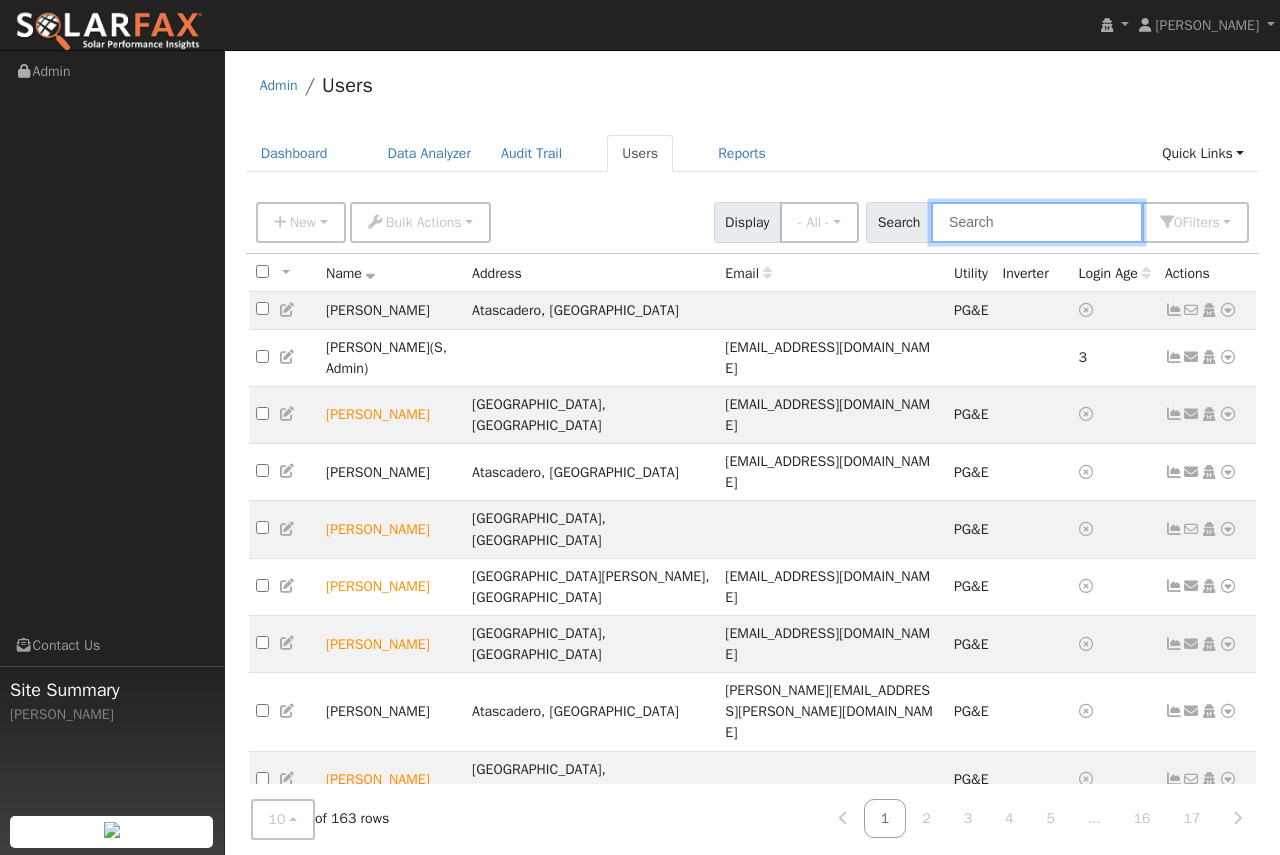 click at bounding box center (1037, 222) 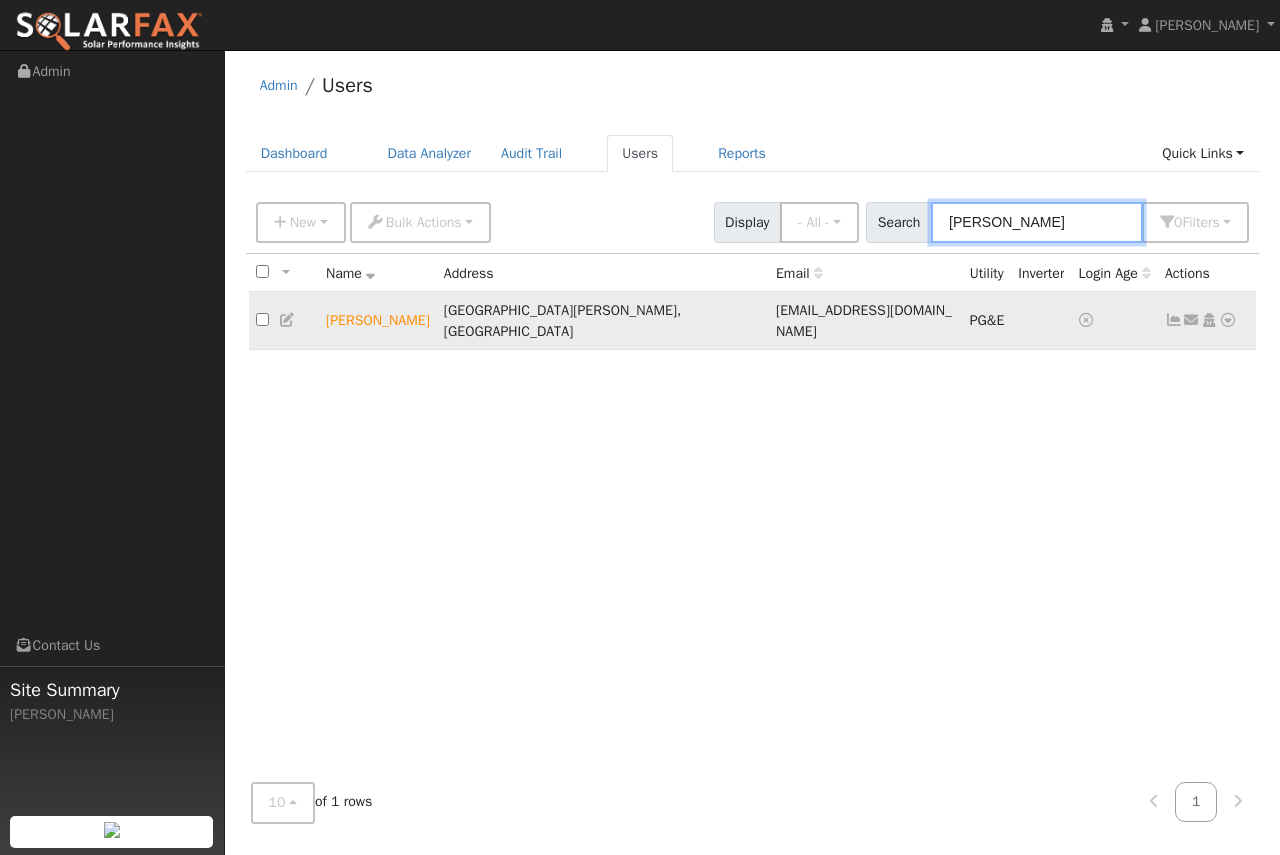type on "thurman" 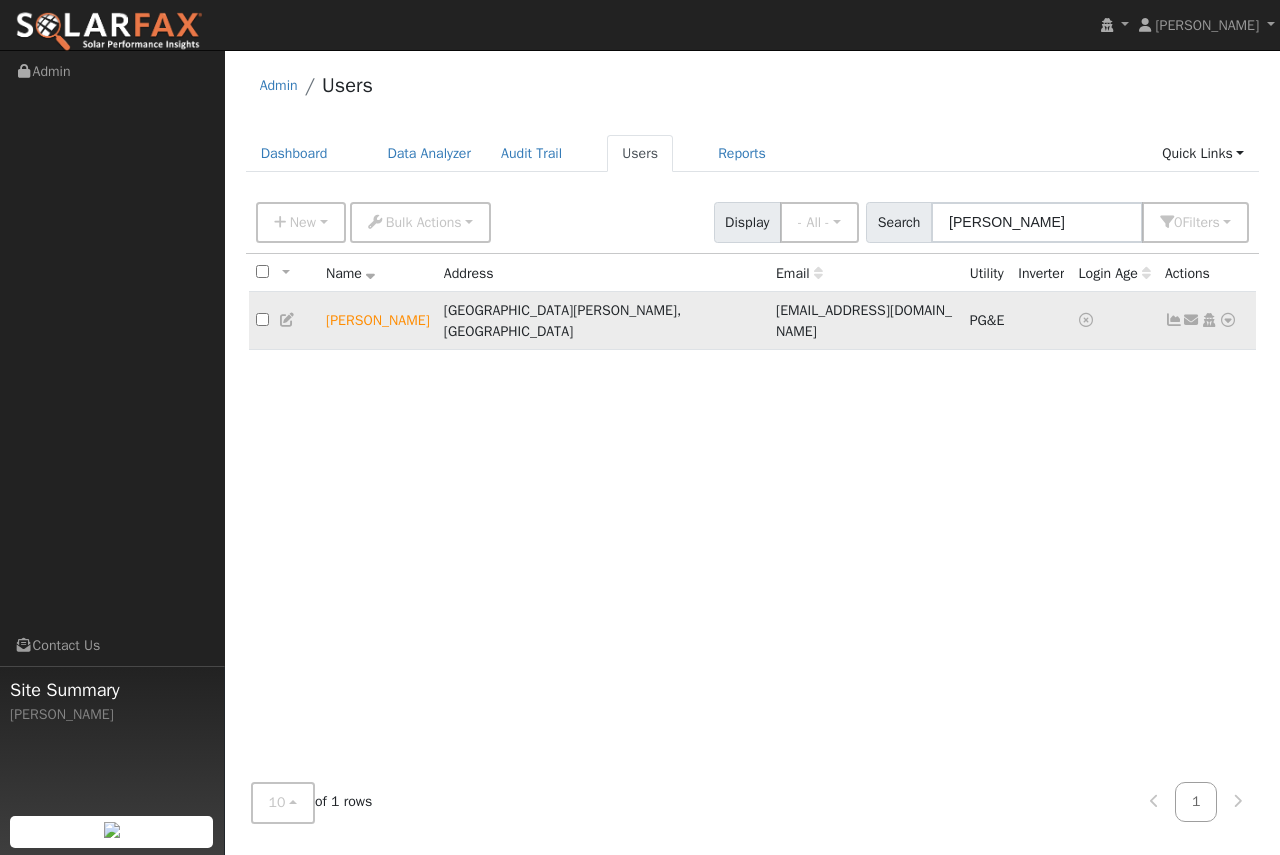 click at bounding box center [1228, 320] 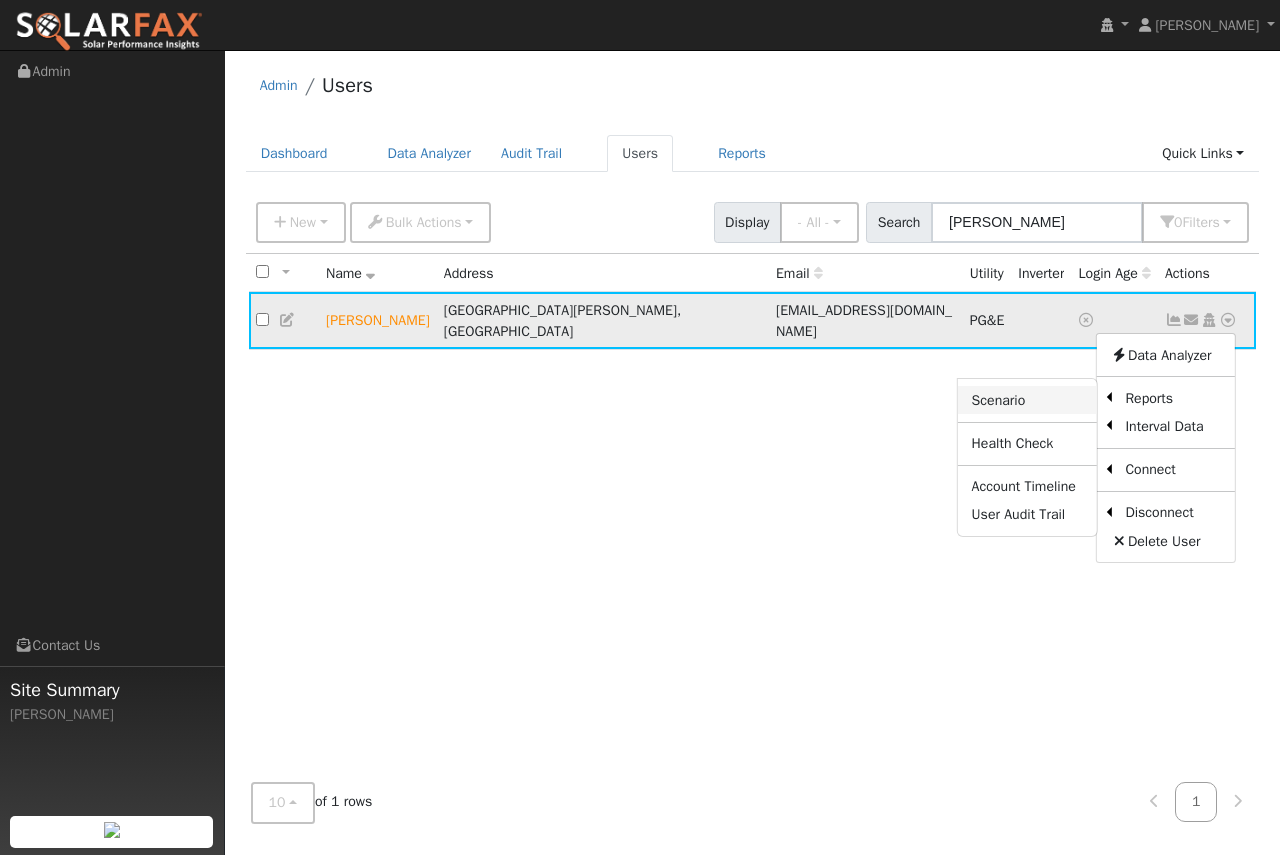 click on "Scenario" at bounding box center (1027, 400) 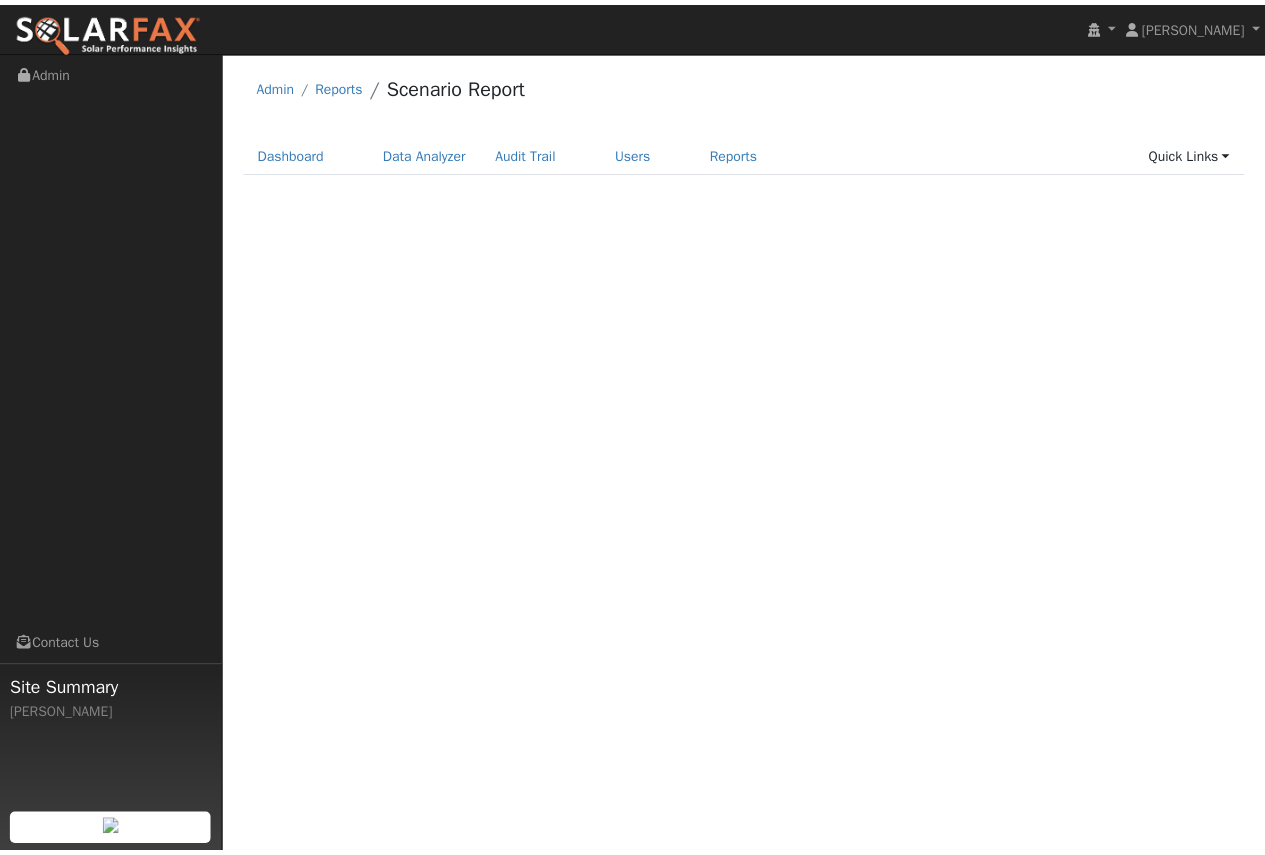 scroll, scrollTop: 0, scrollLeft: 0, axis: both 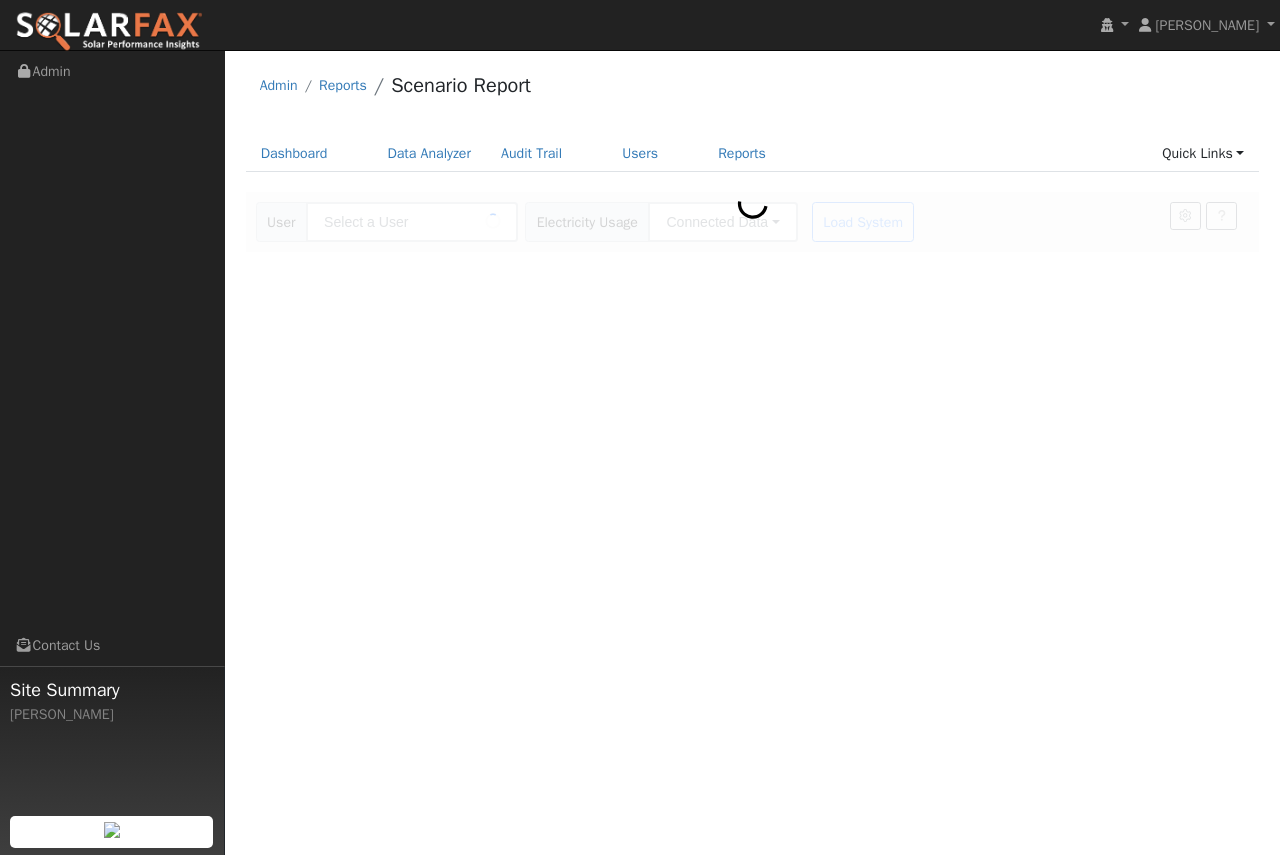 type on "[PERSON_NAME]" 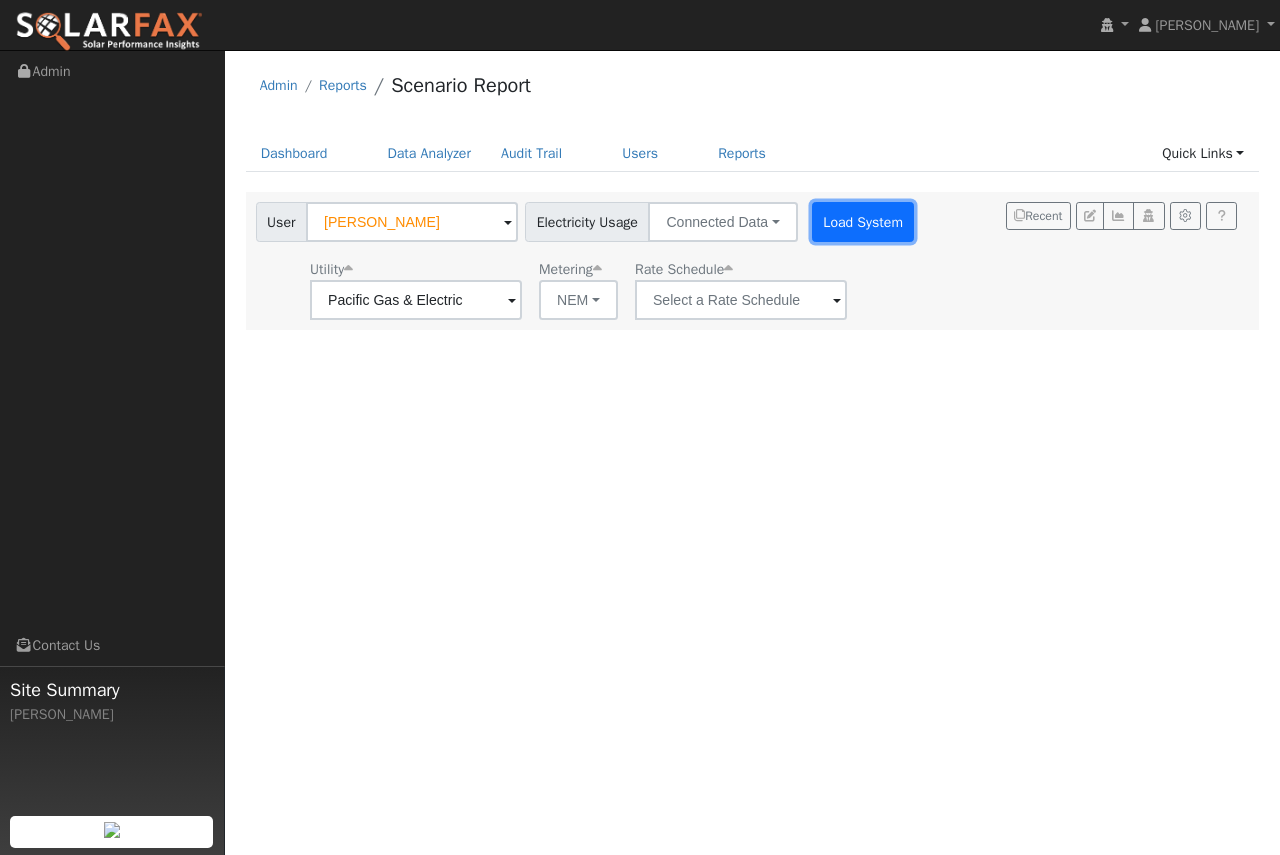 click on "Load System" at bounding box center (863, 222) 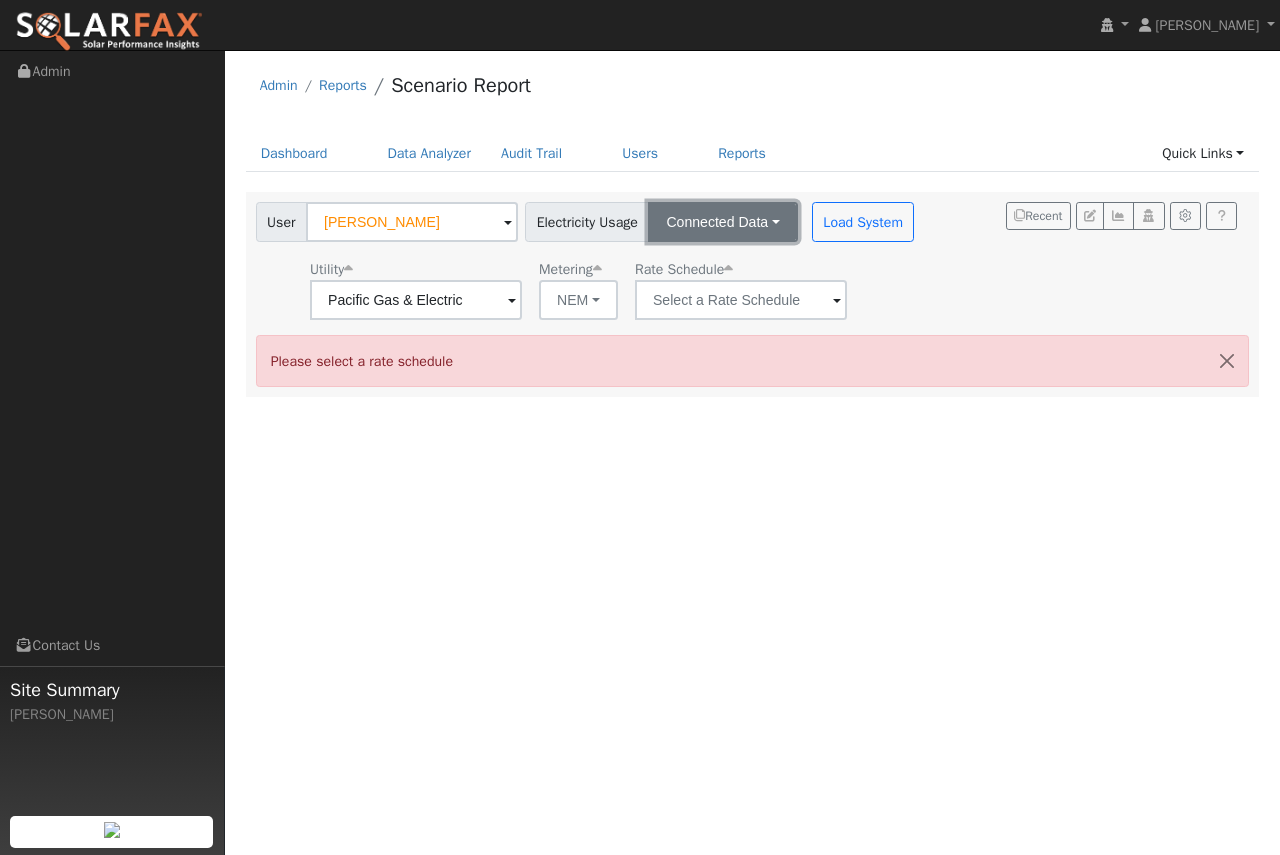 click on "Connected Data" at bounding box center [722, 222] 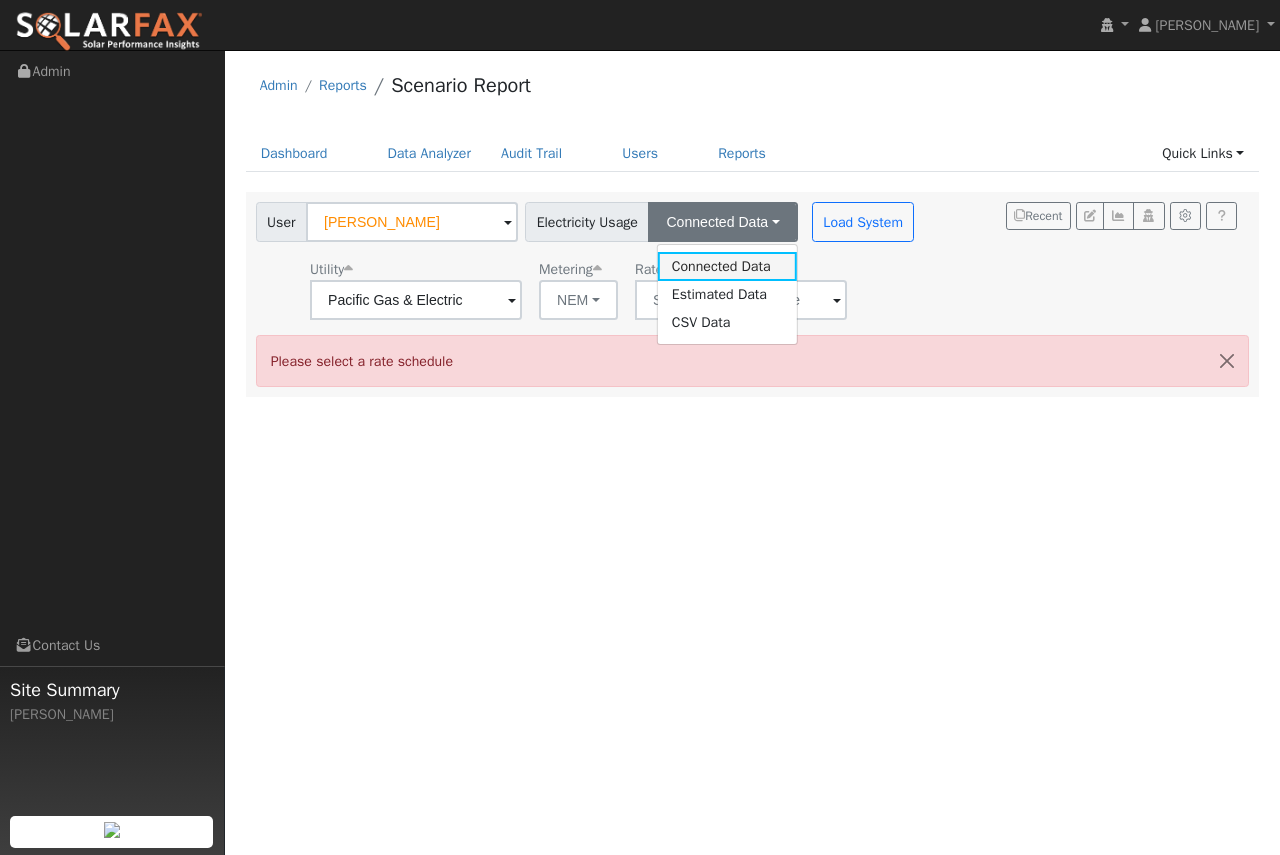 click on "Connected Data" at bounding box center (727, 266) 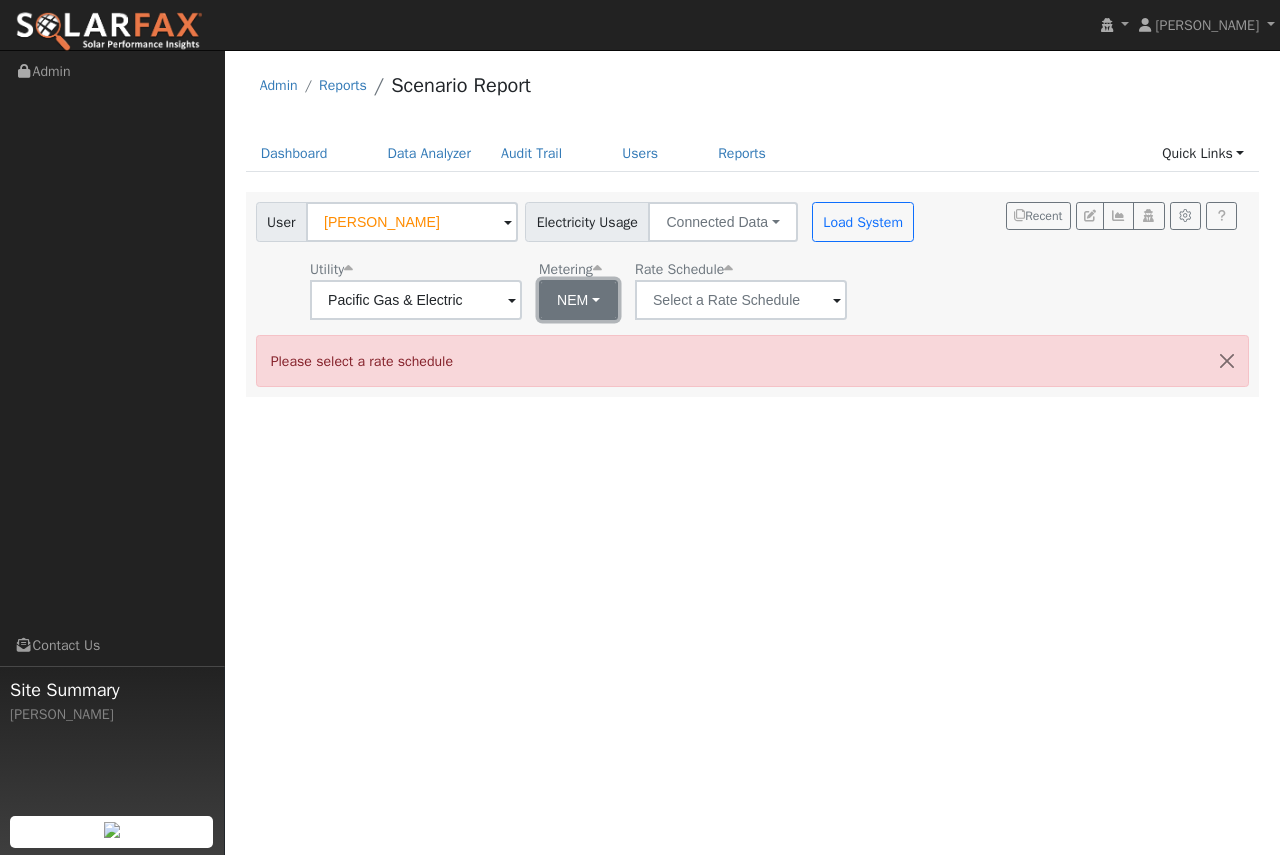 click on "NEM" at bounding box center [578, 300] 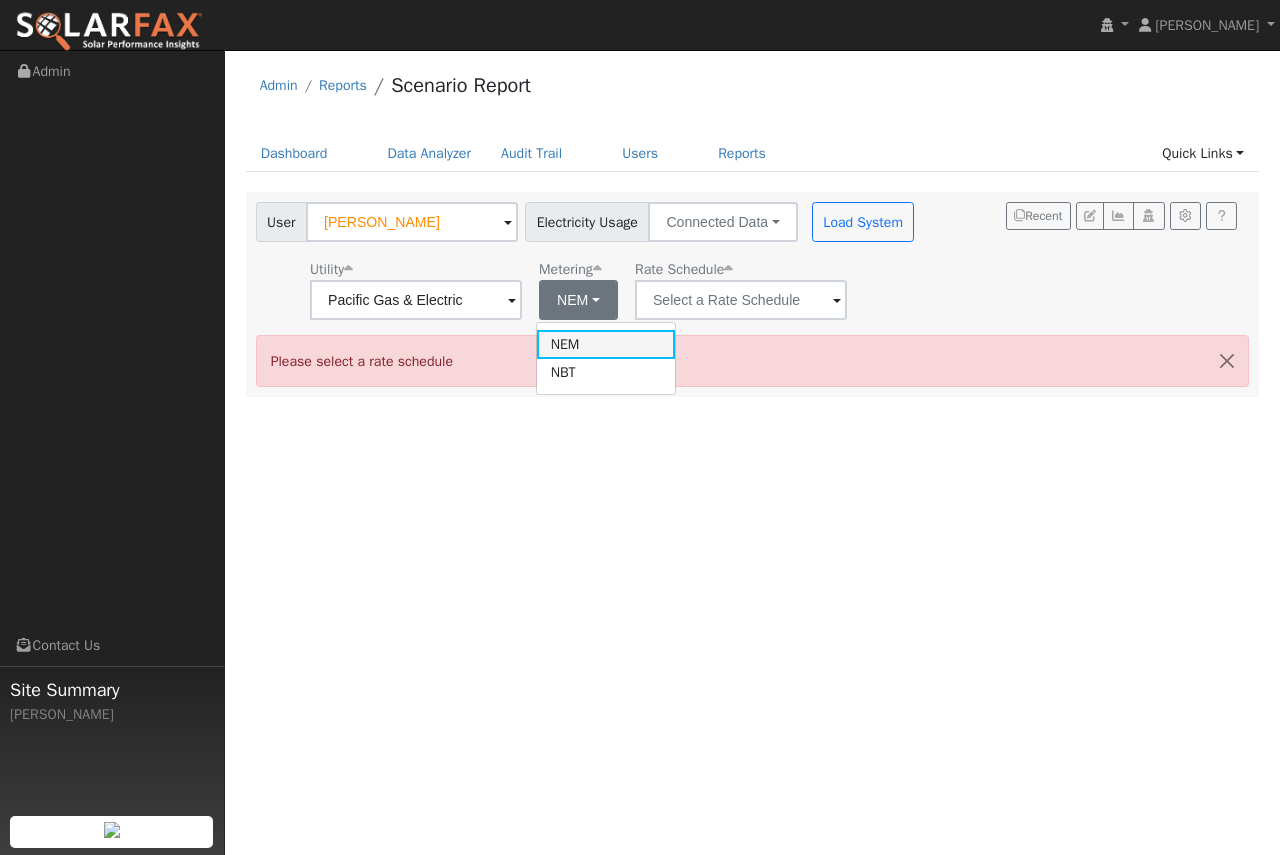 click on "NEM" at bounding box center [606, 344] 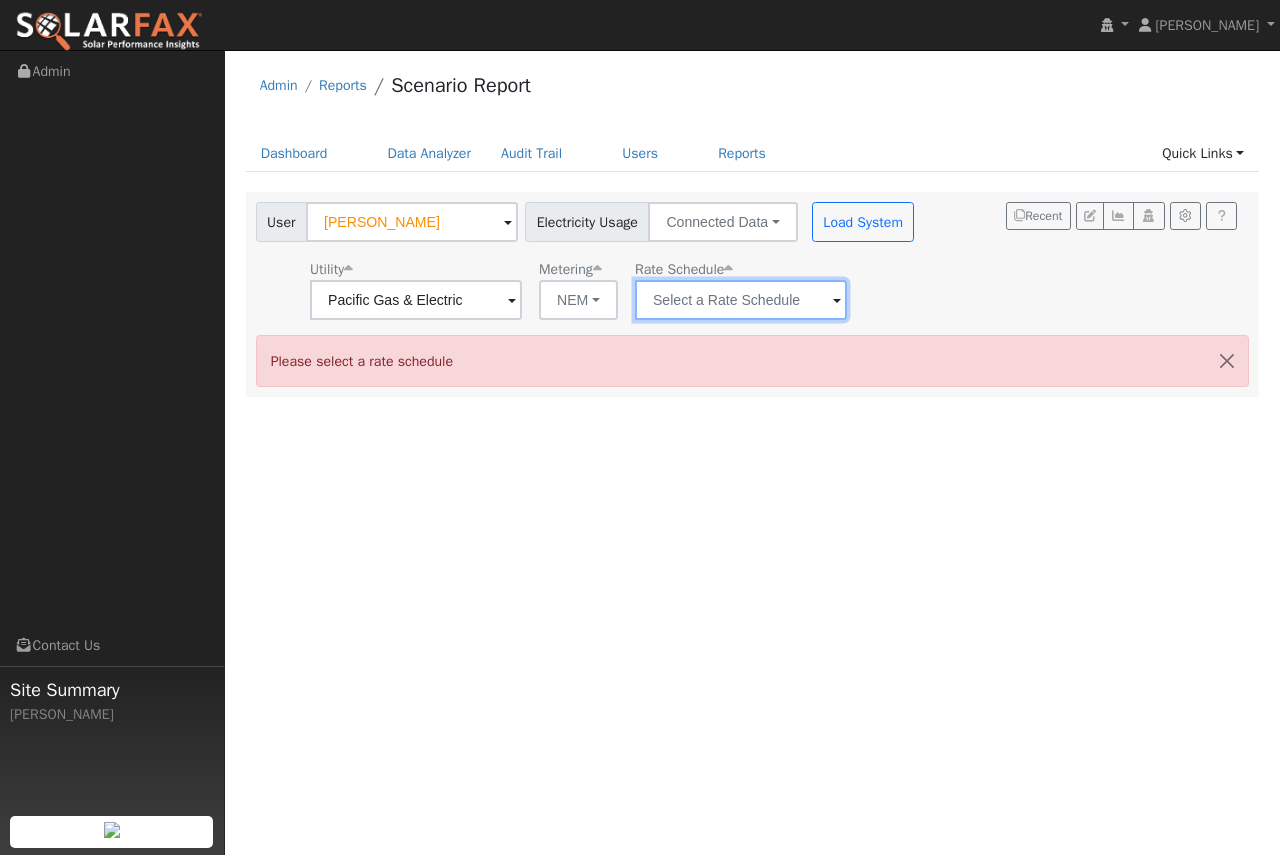 click at bounding box center (416, 300) 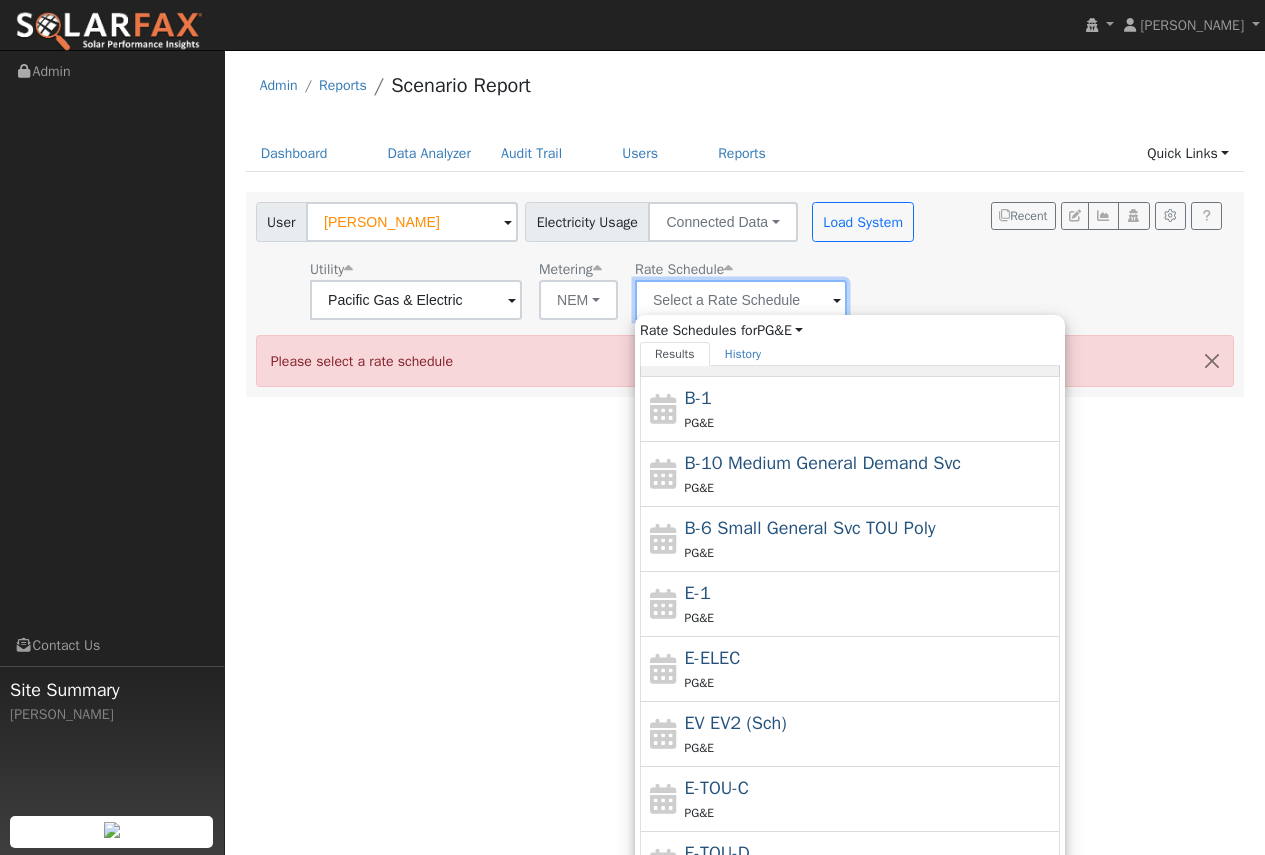 scroll, scrollTop: 167, scrollLeft: 0, axis: vertical 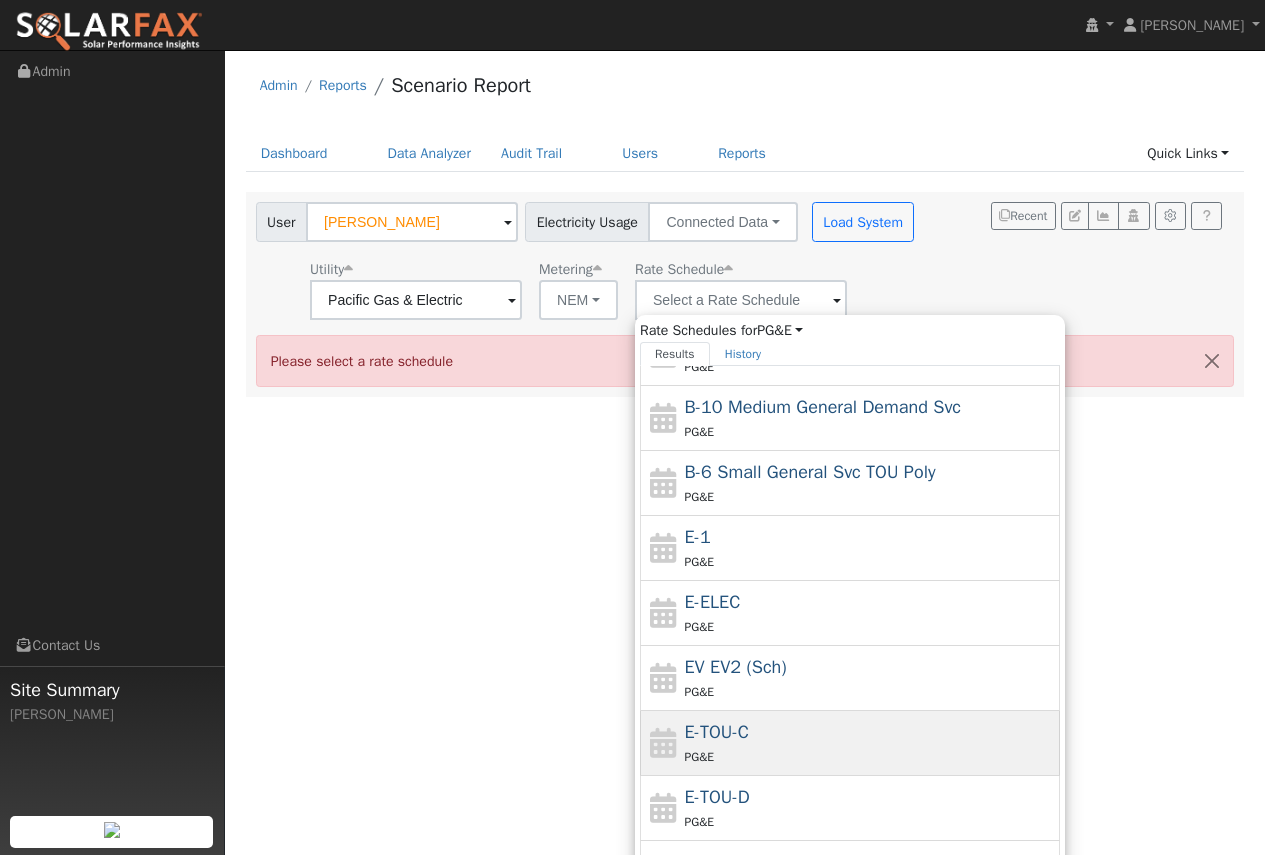 click on "E-TOU-C PG&E" at bounding box center (870, 743) 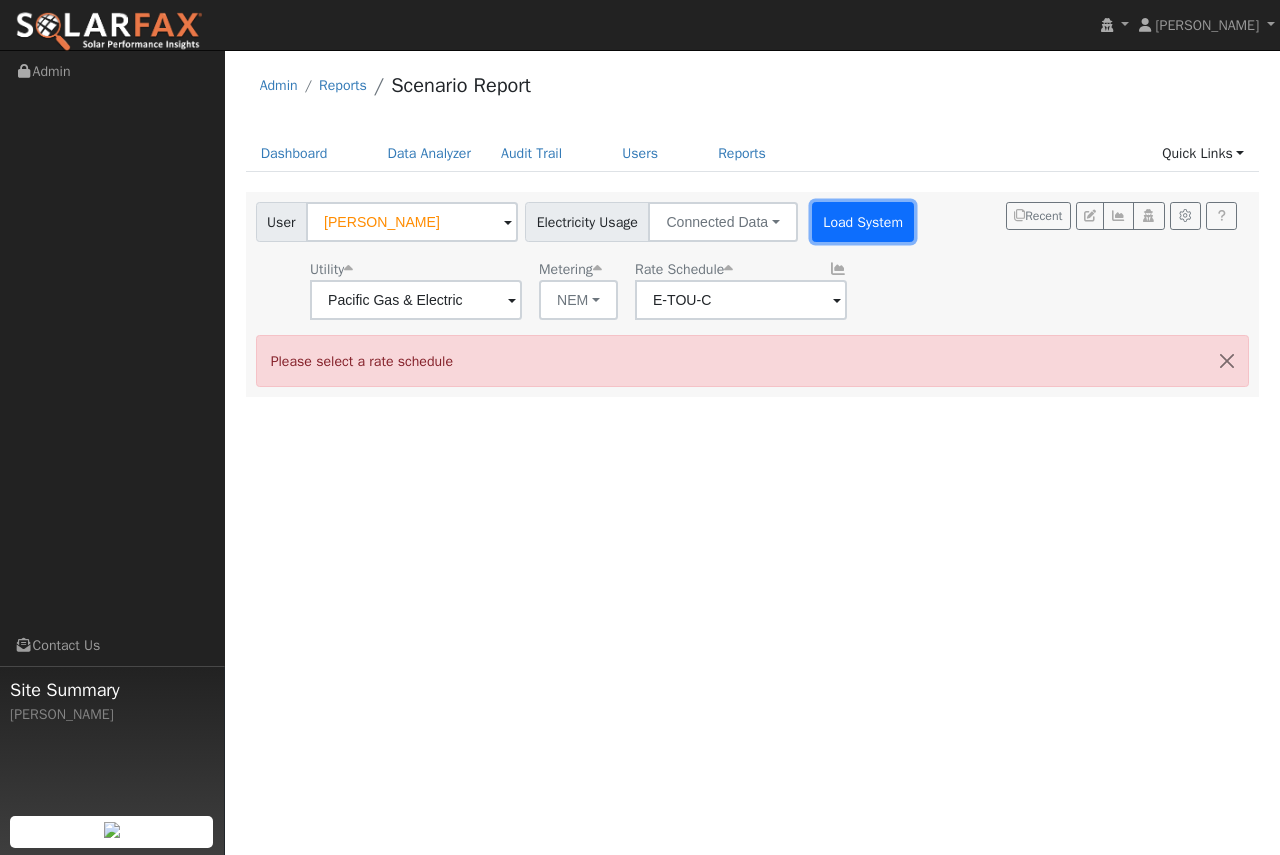 click on "Load System" at bounding box center (863, 222) 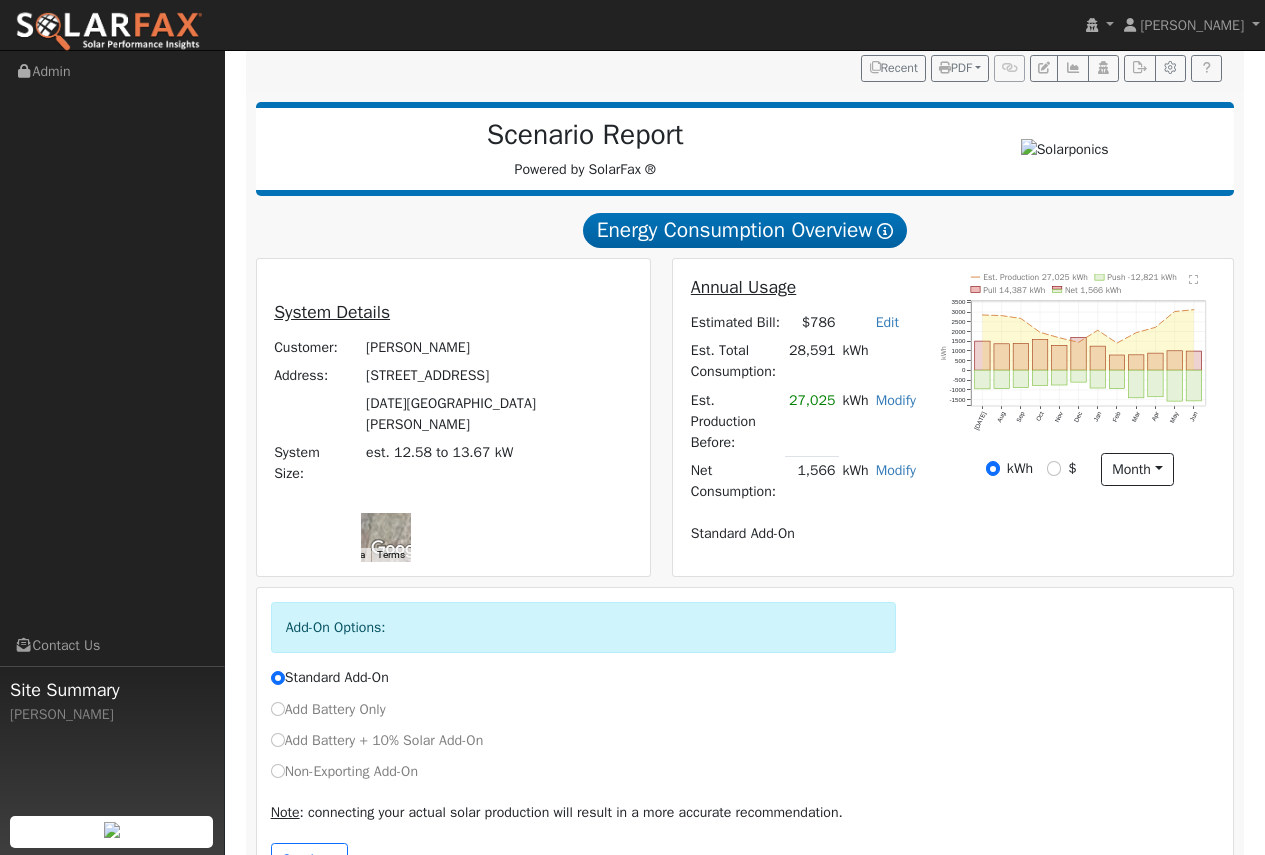 scroll, scrollTop: 300, scrollLeft: 0, axis: vertical 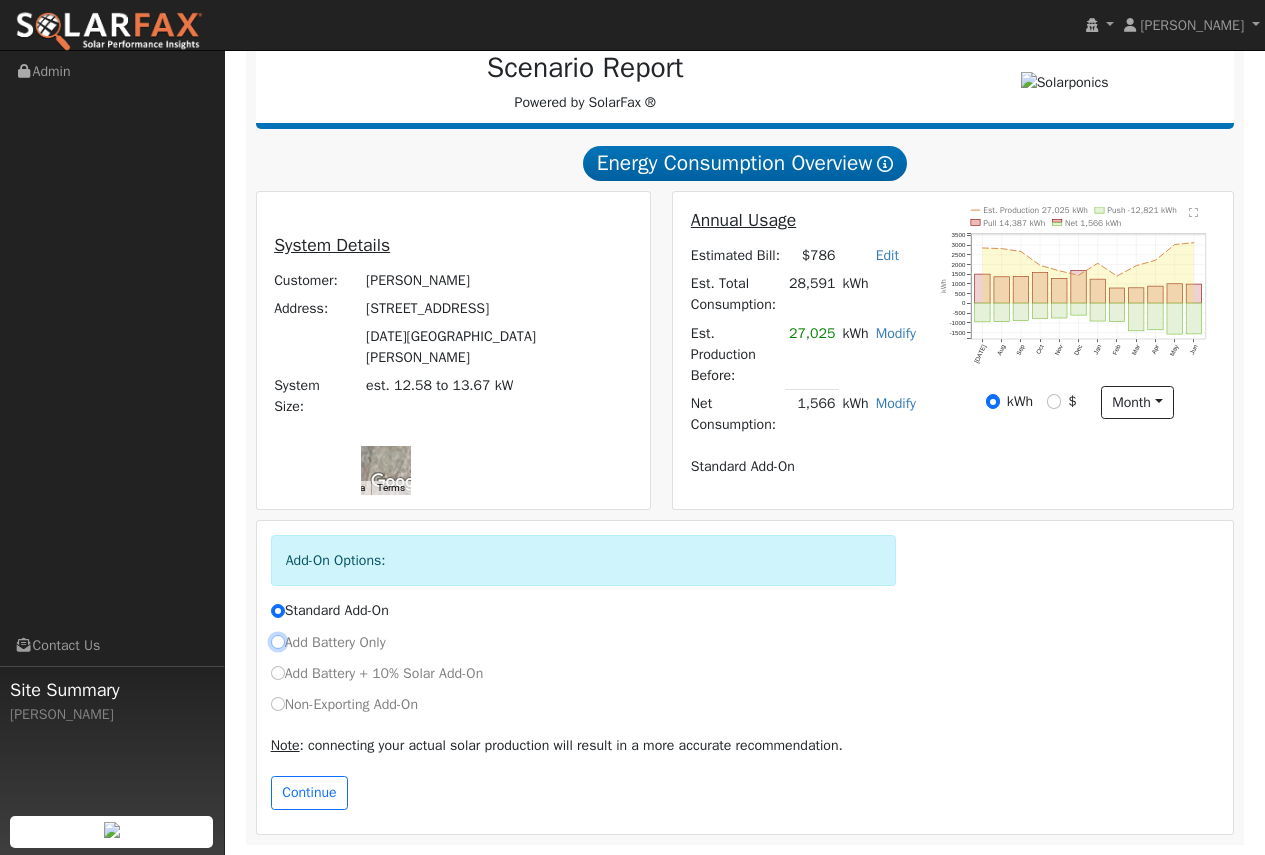 click on "Add Battery Only" at bounding box center [278, 642] 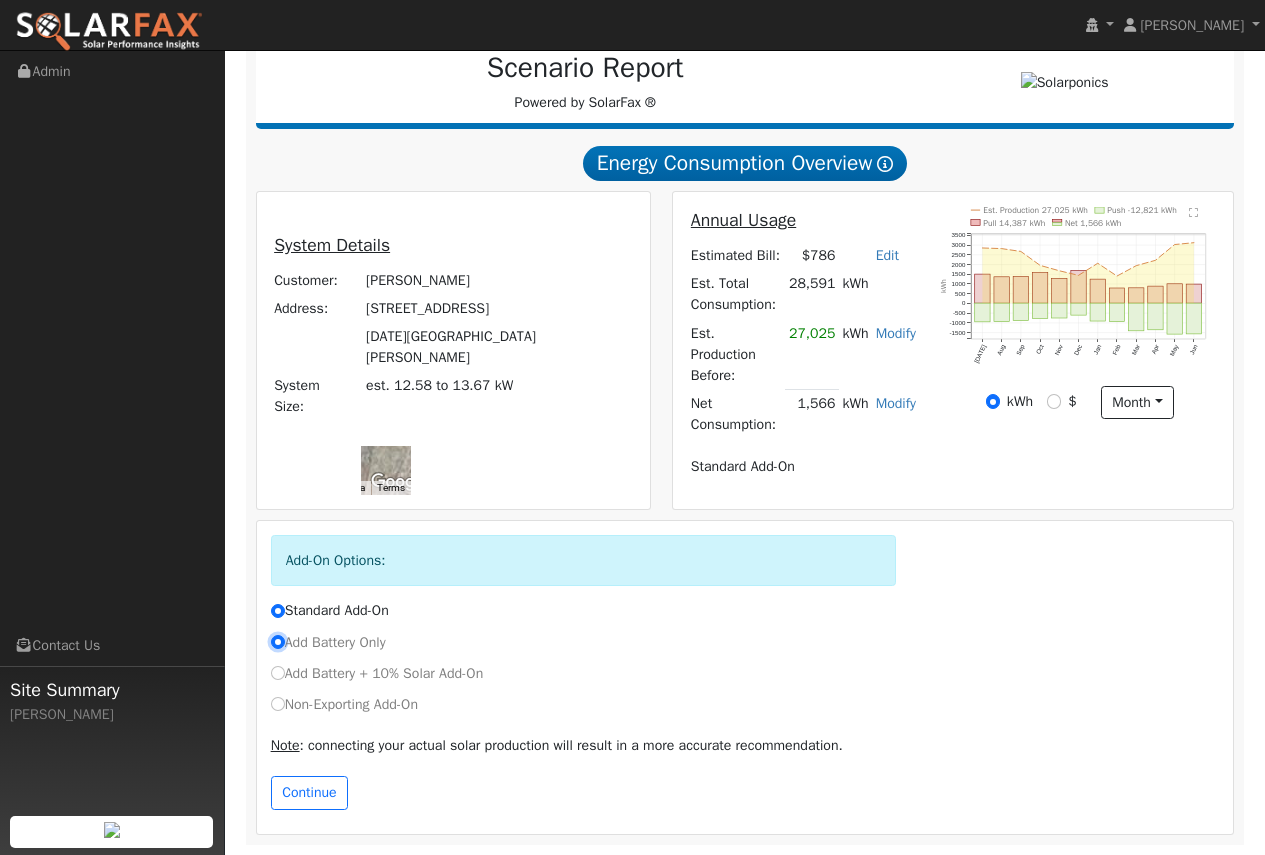 radio on "true" 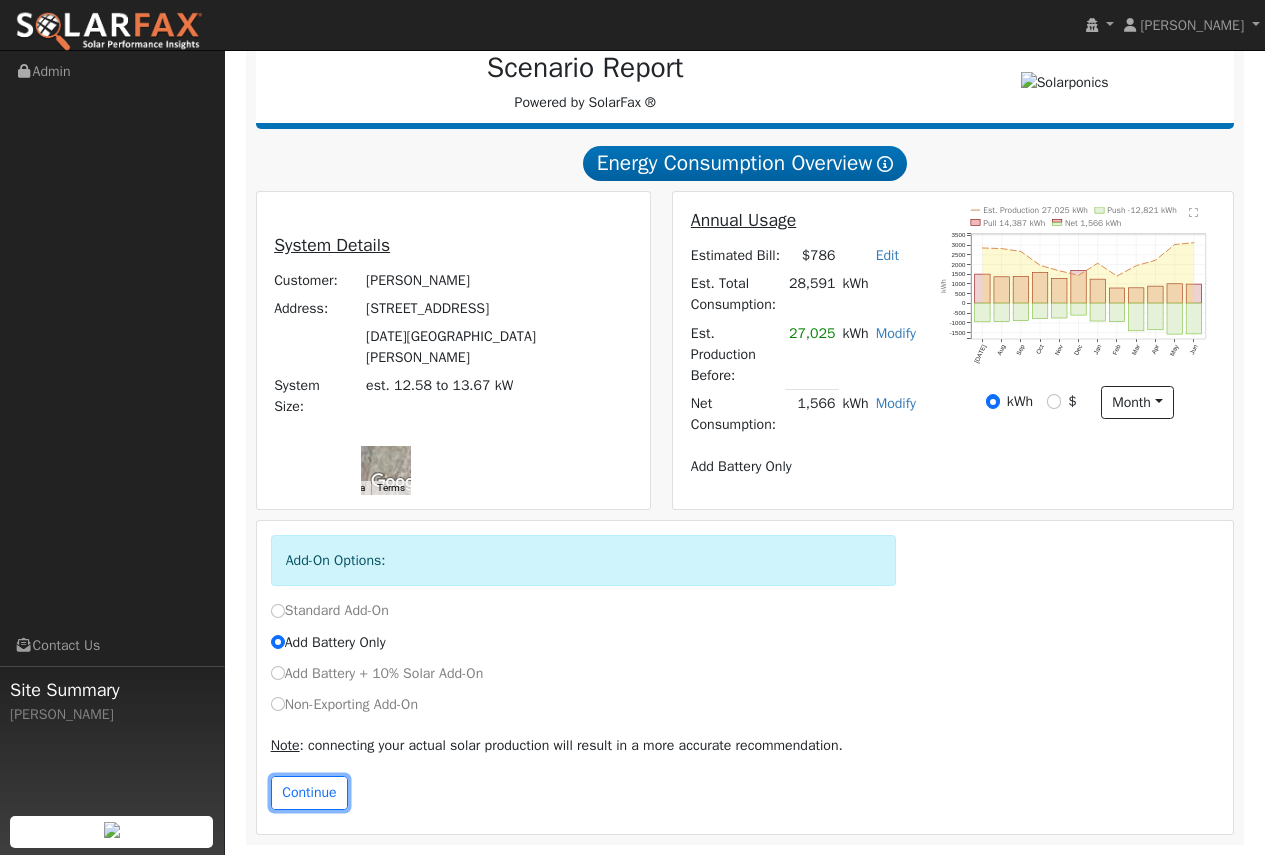 click on "Continue" at bounding box center (310, 793) 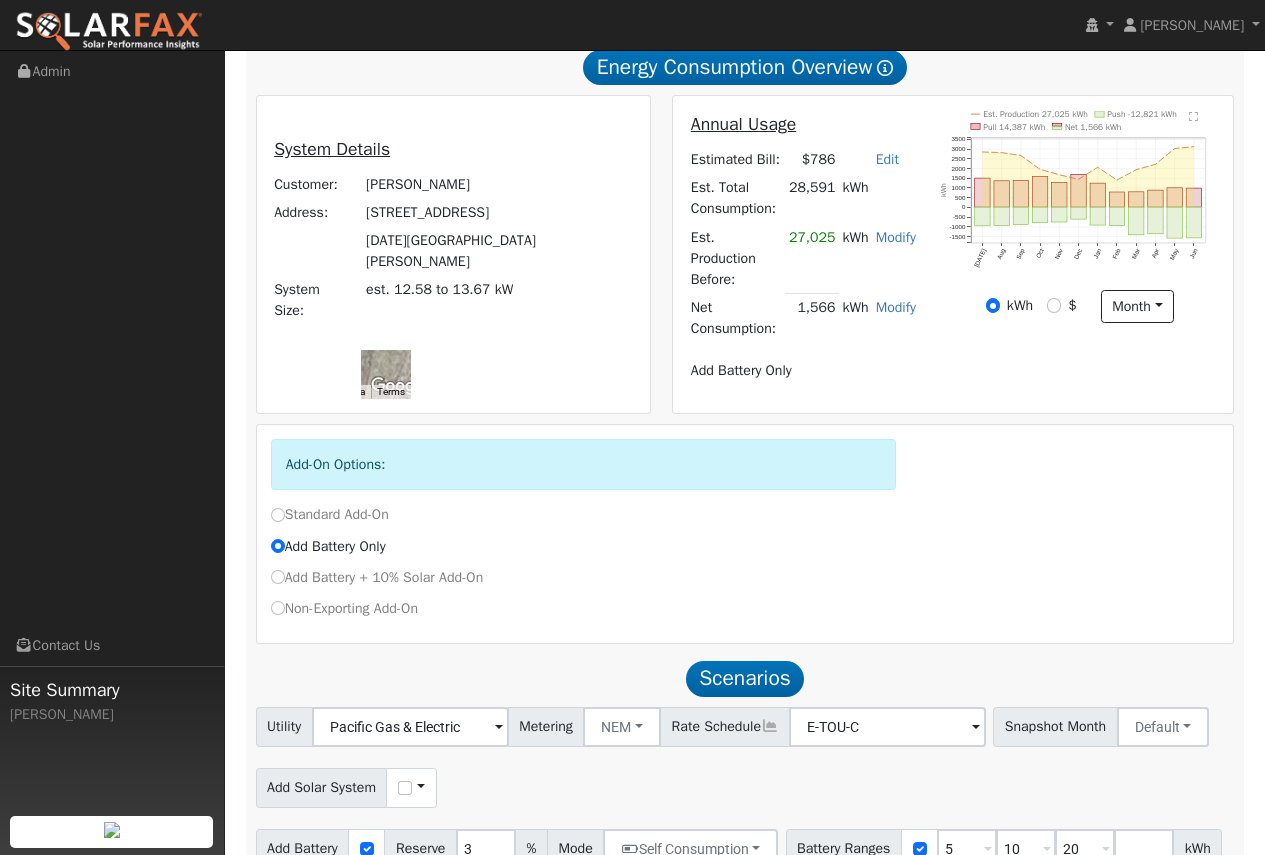 scroll, scrollTop: 477, scrollLeft: 0, axis: vertical 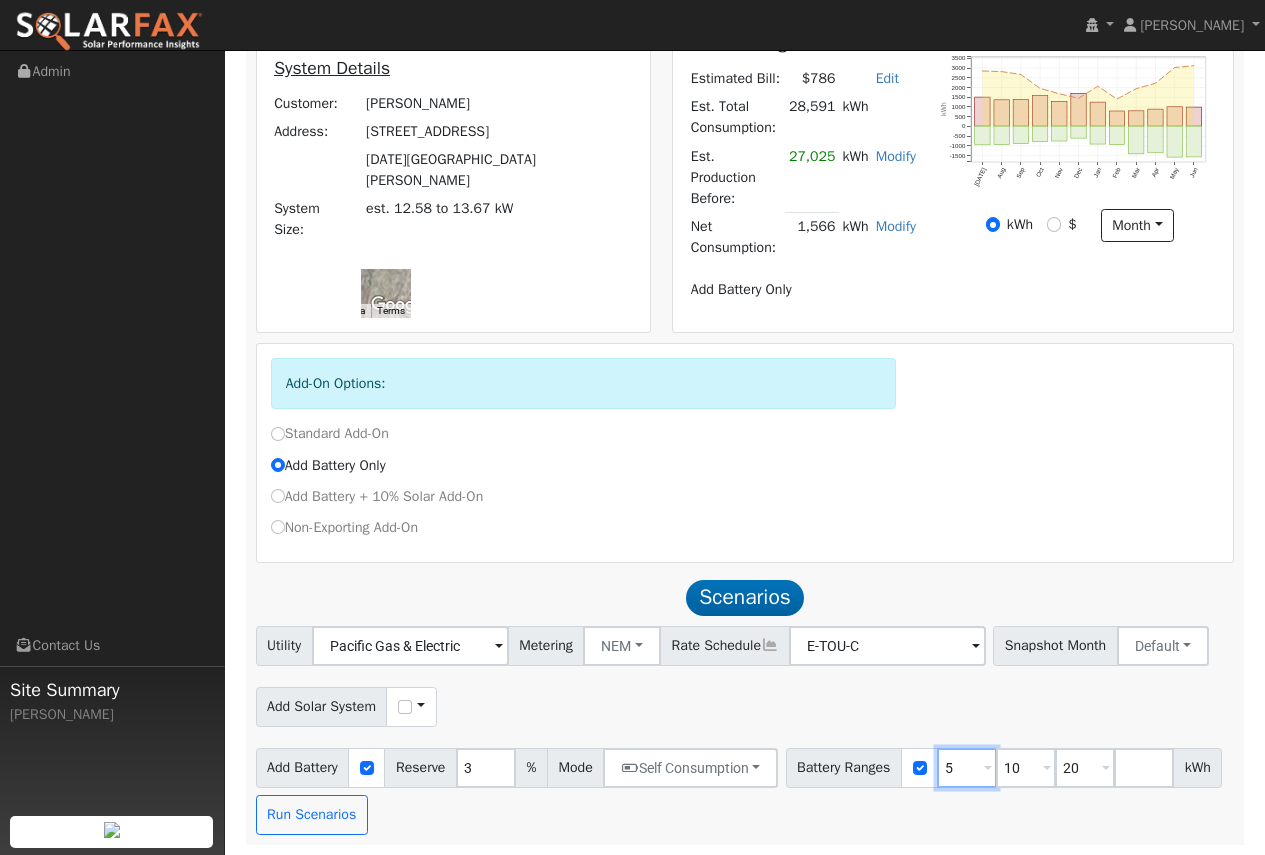 click on "5" at bounding box center [967, 768] 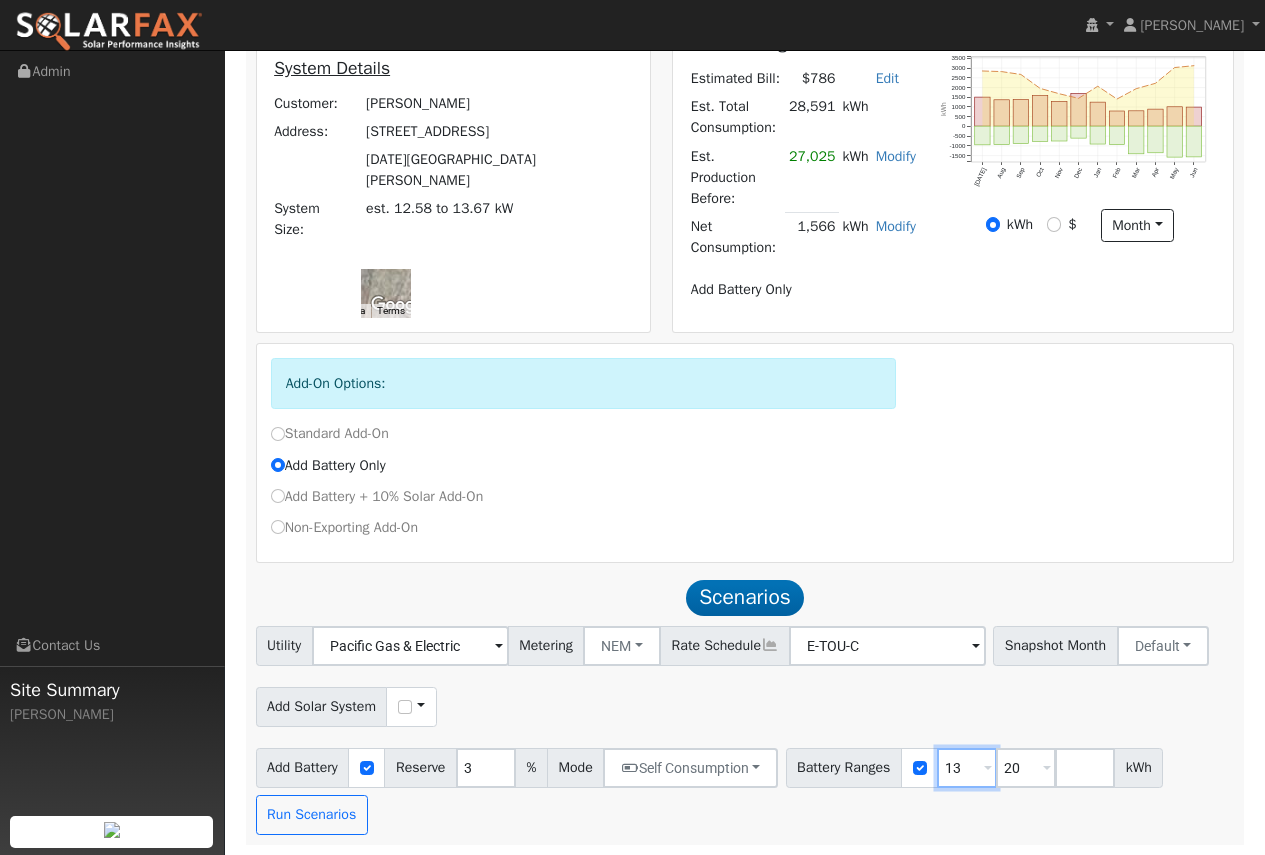 type on "13" 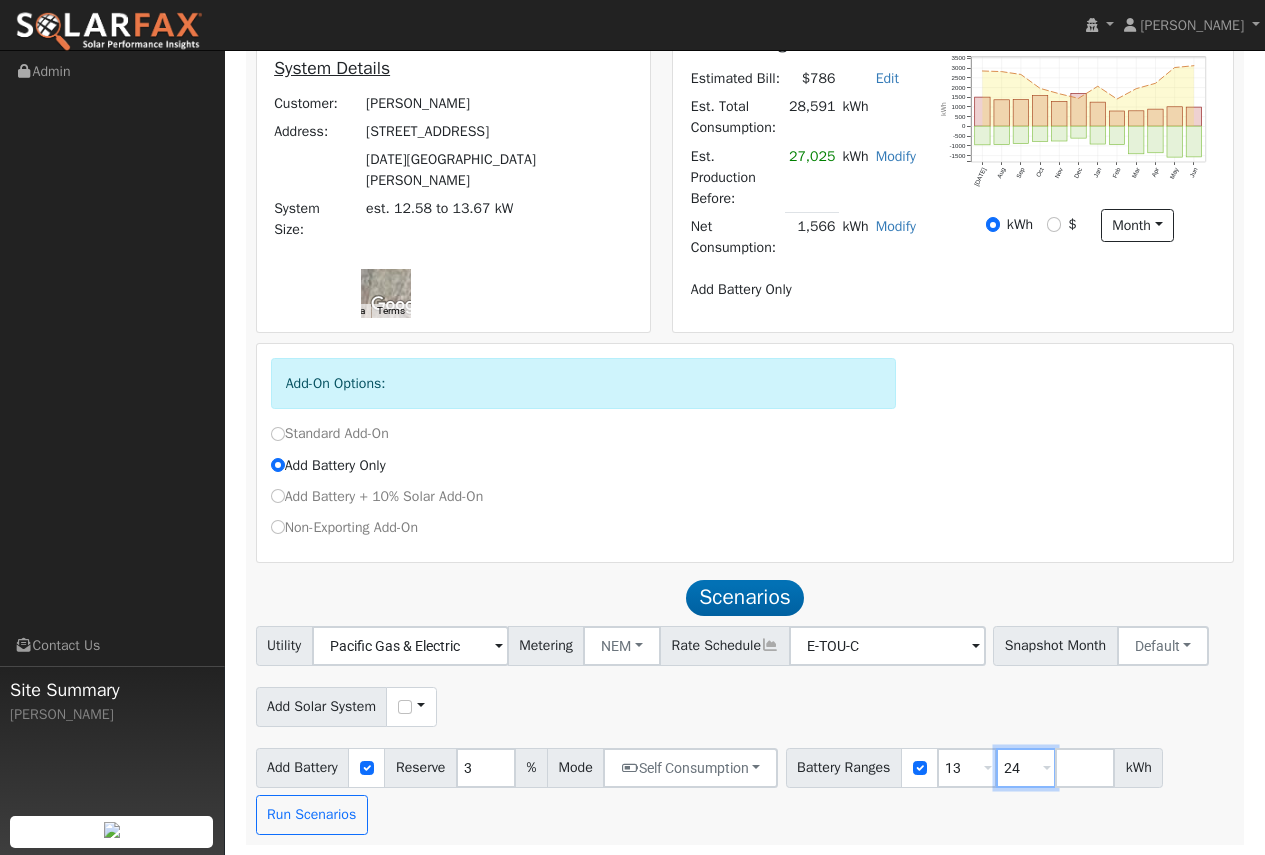 type on "24" 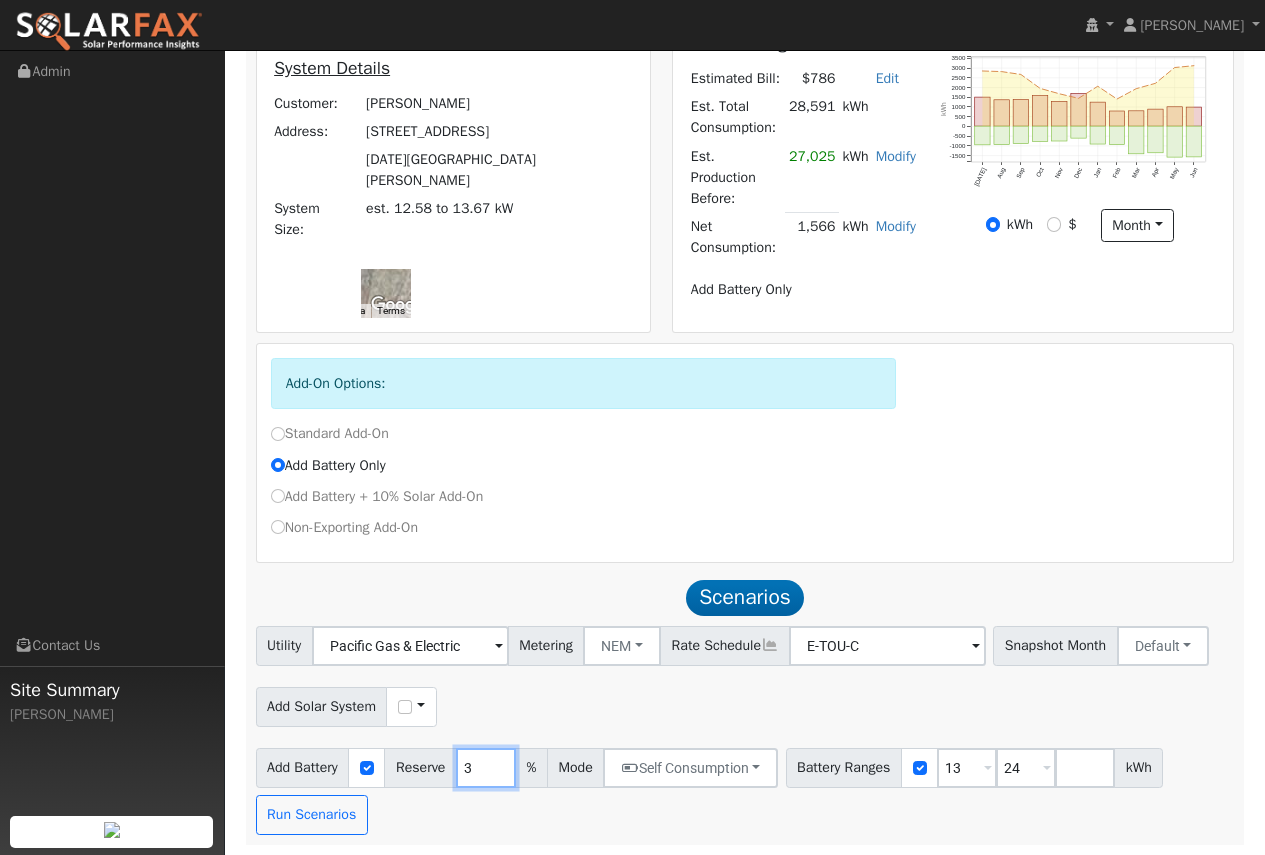 click on "3" at bounding box center (486, 768) 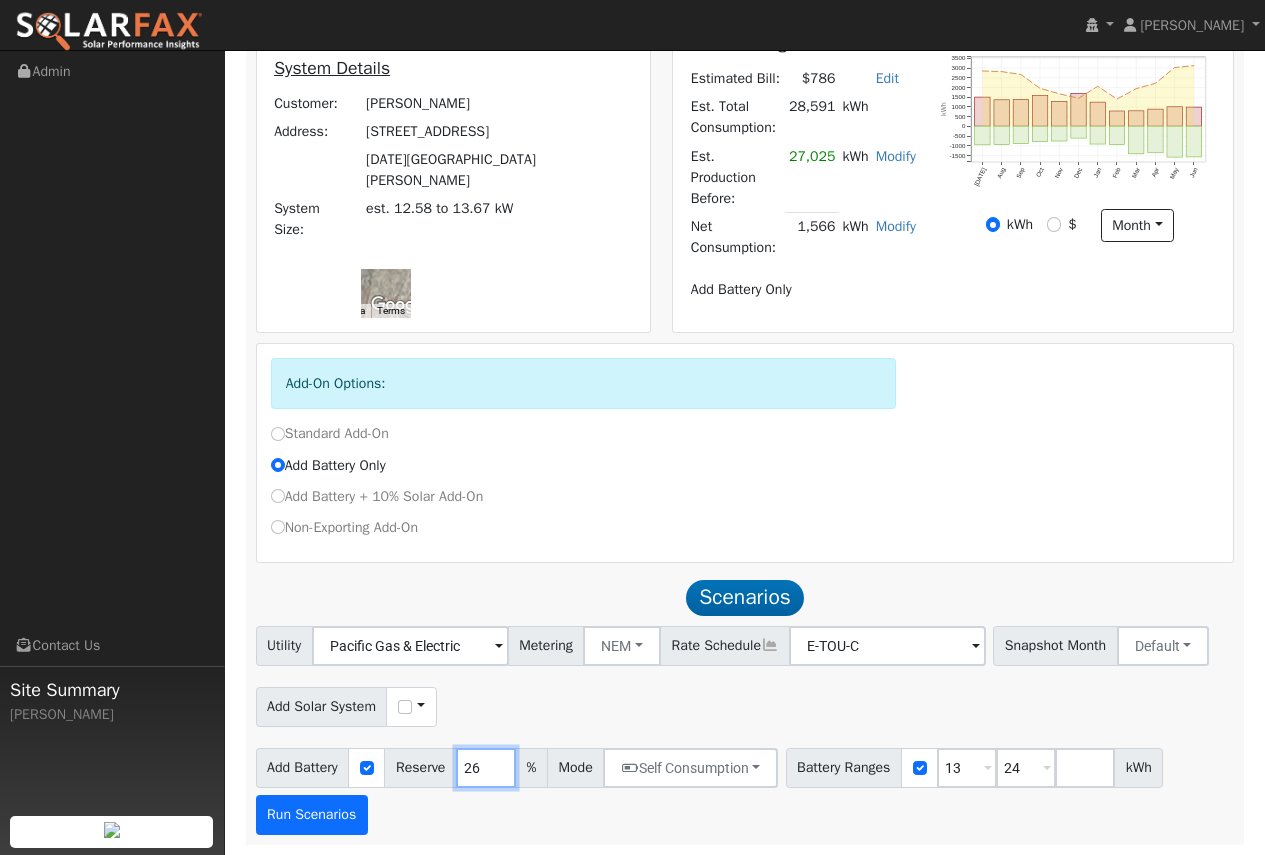 type on "26" 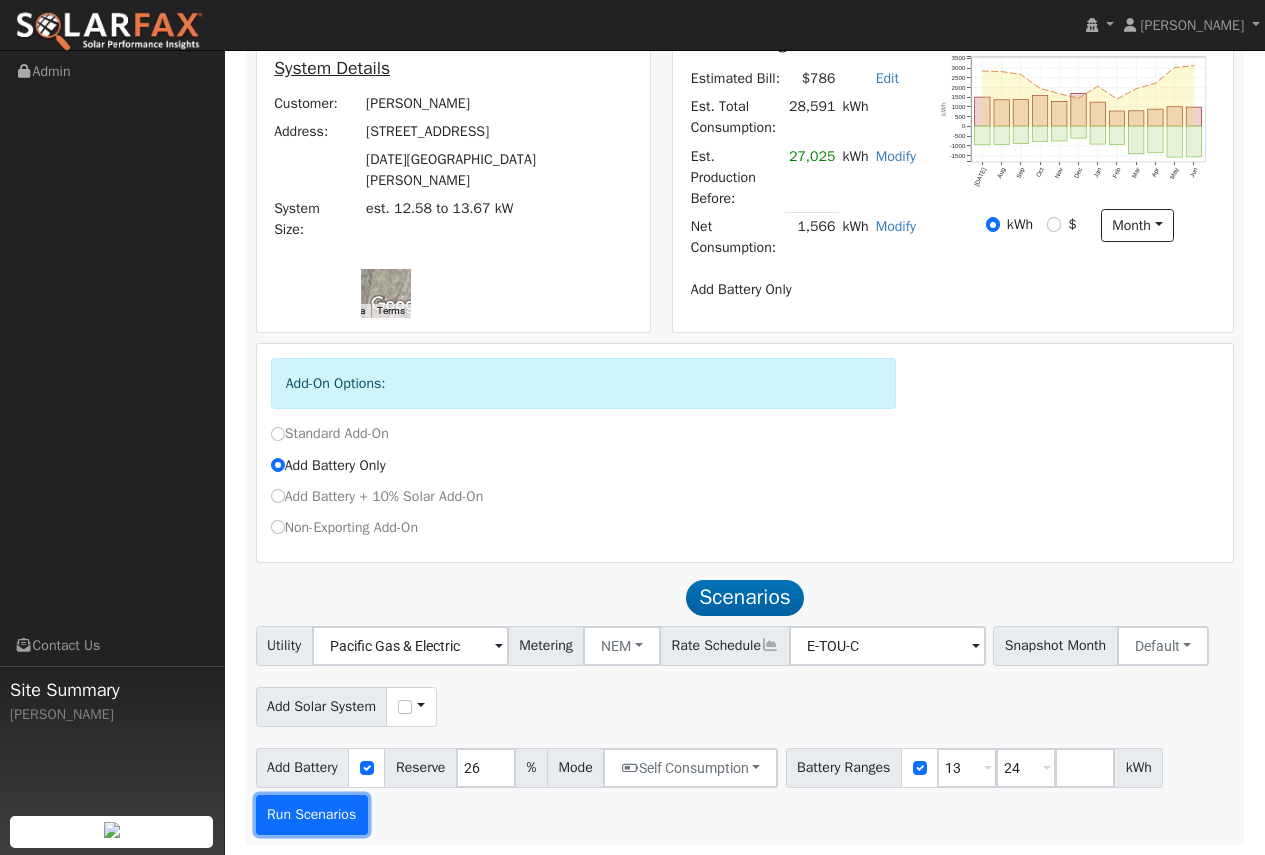 click on "Run Scenarios" at bounding box center [312, 815] 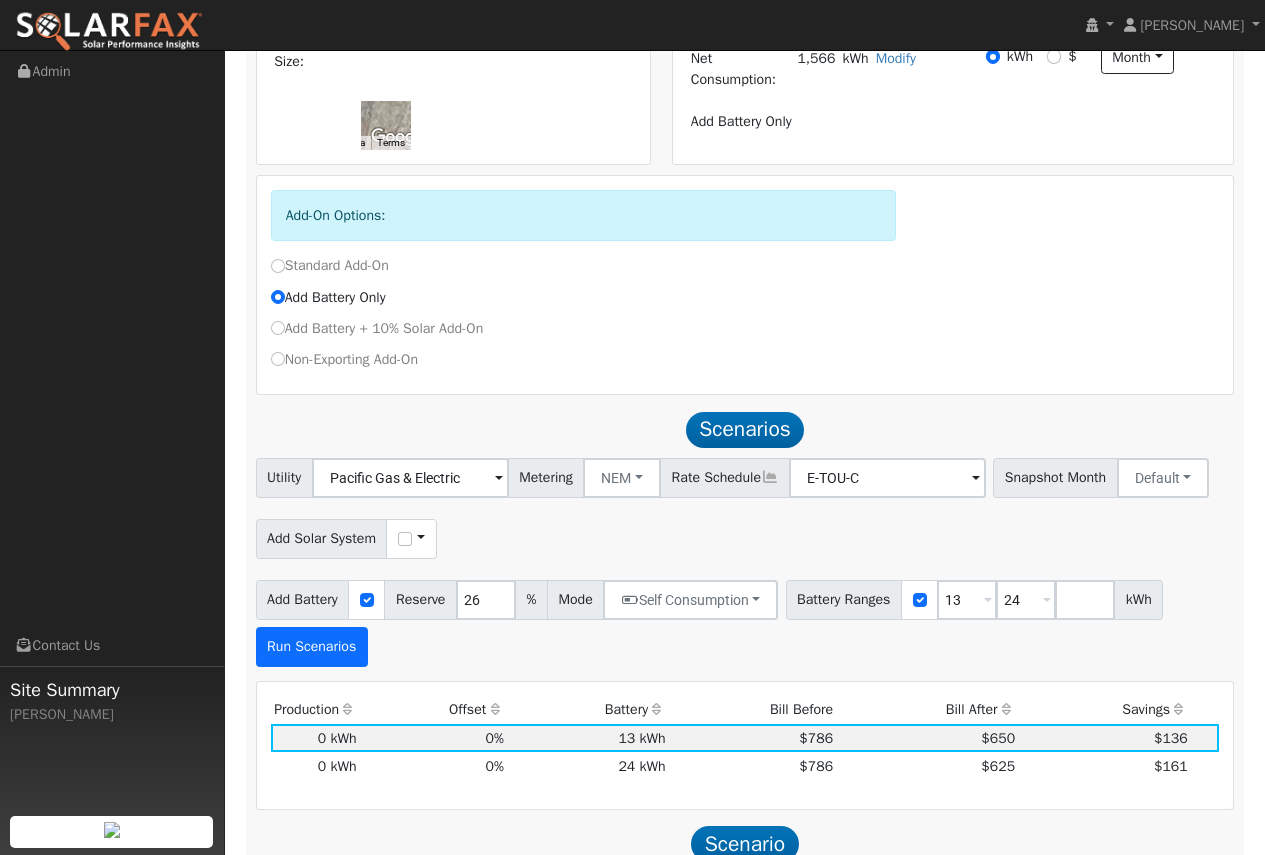 scroll, scrollTop: 995, scrollLeft: 0, axis: vertical 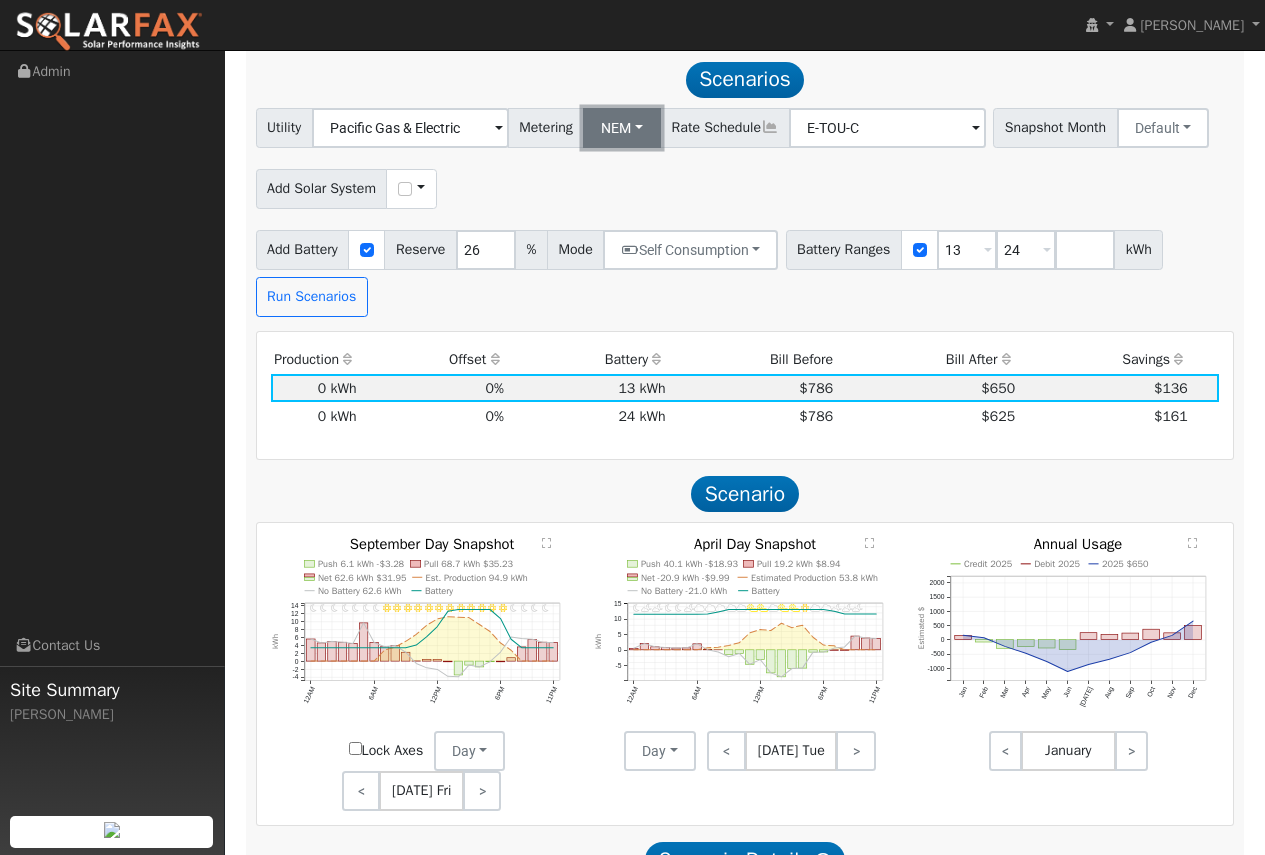 click on "NEM" at bounding box center [622, 128] 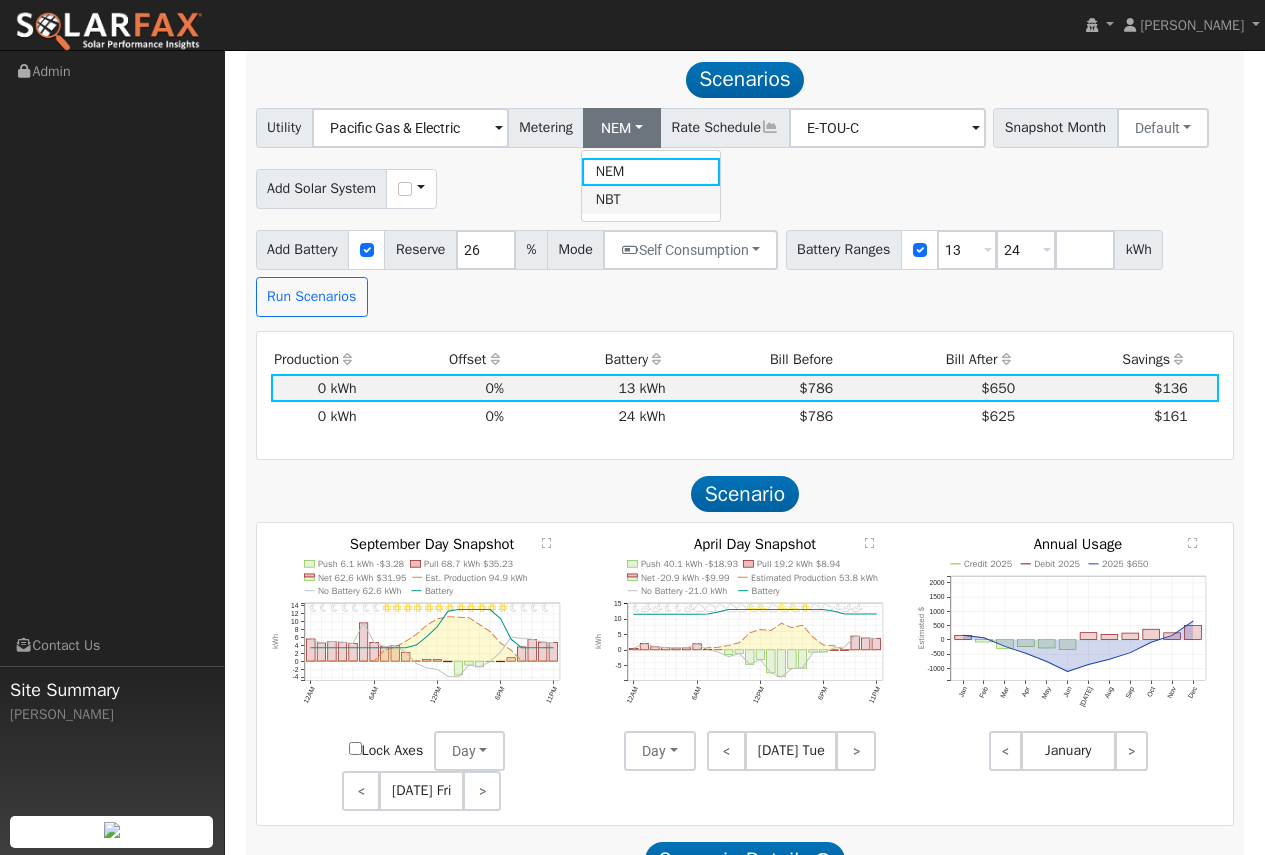 click on "NBT" at bounding box center [651, 200] 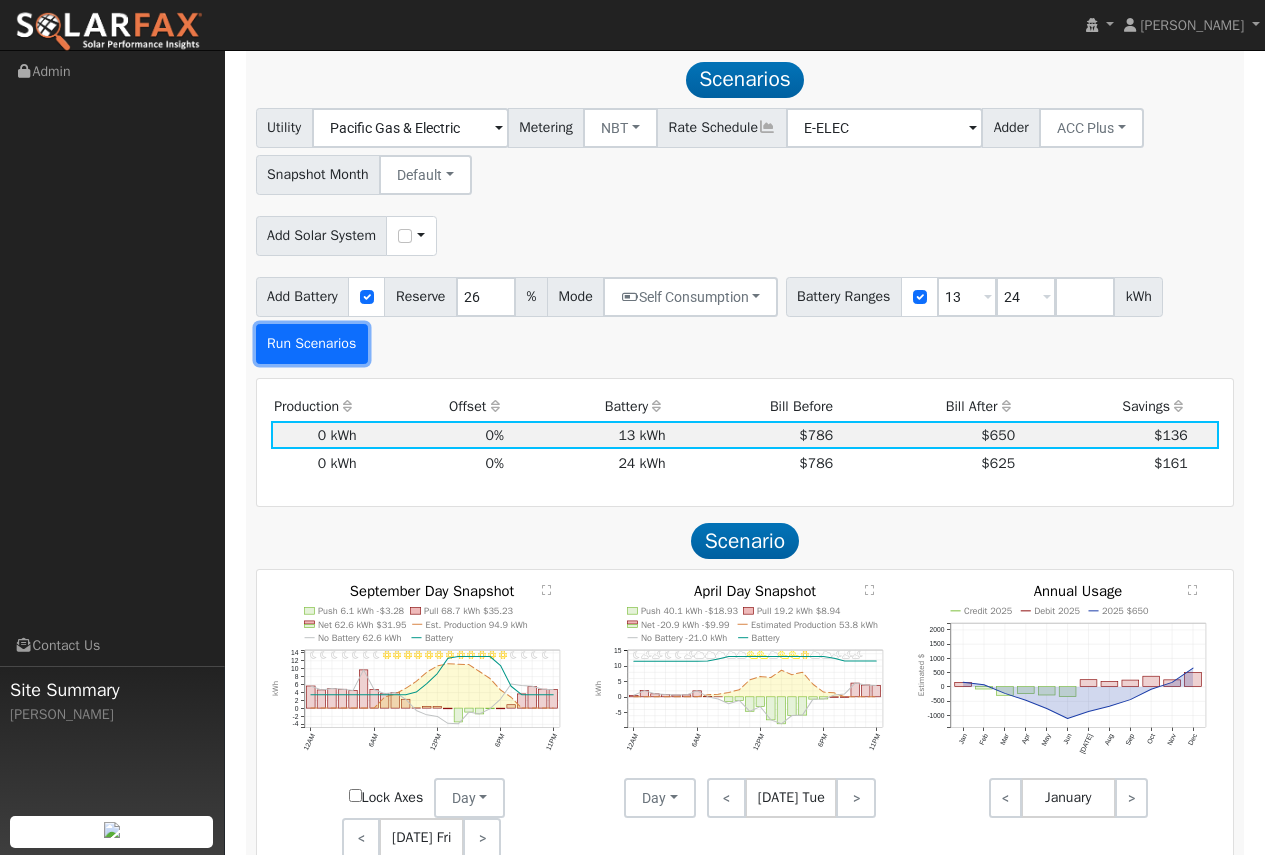 click on "Run Scenarios" at bounding box center (312, 344) 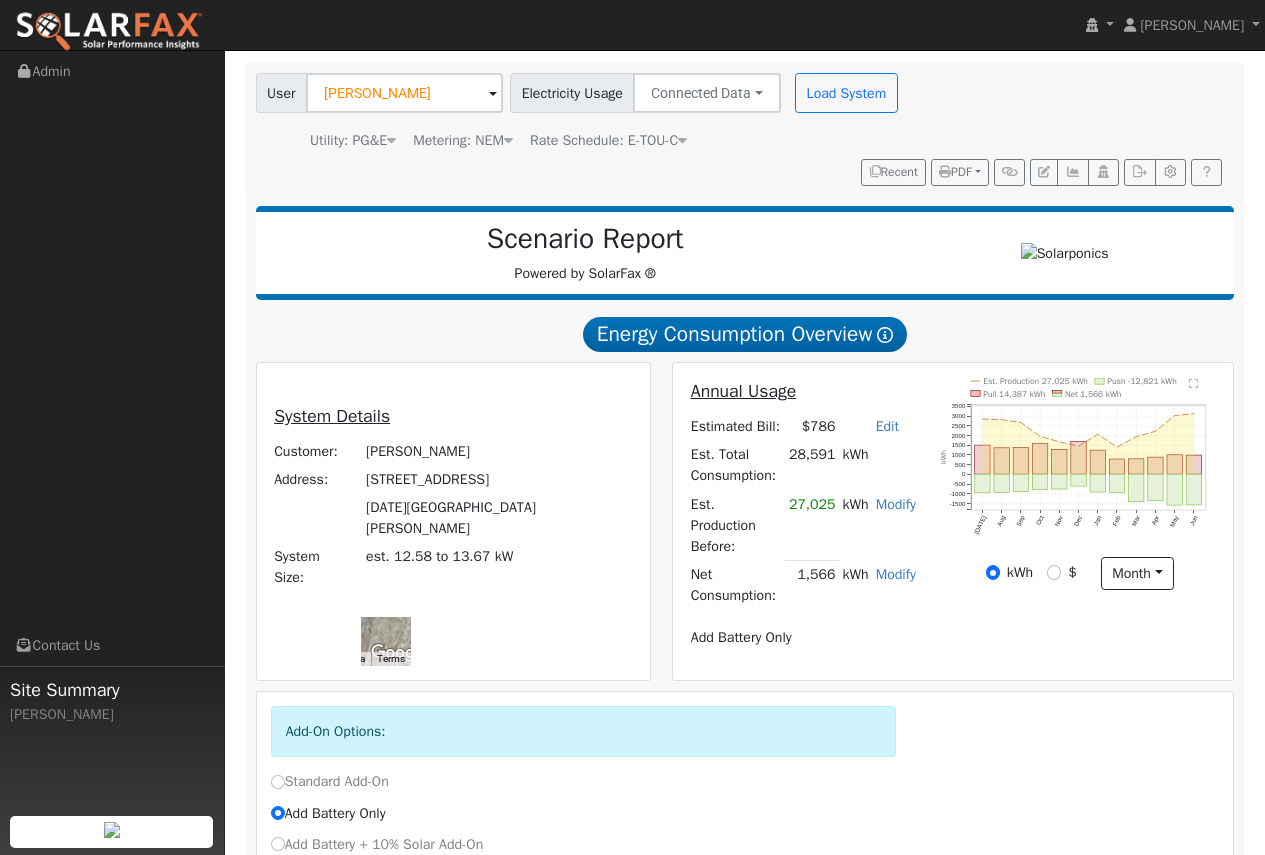 scroll, scrollTop: 0, scrollLeft: 0, axis: both 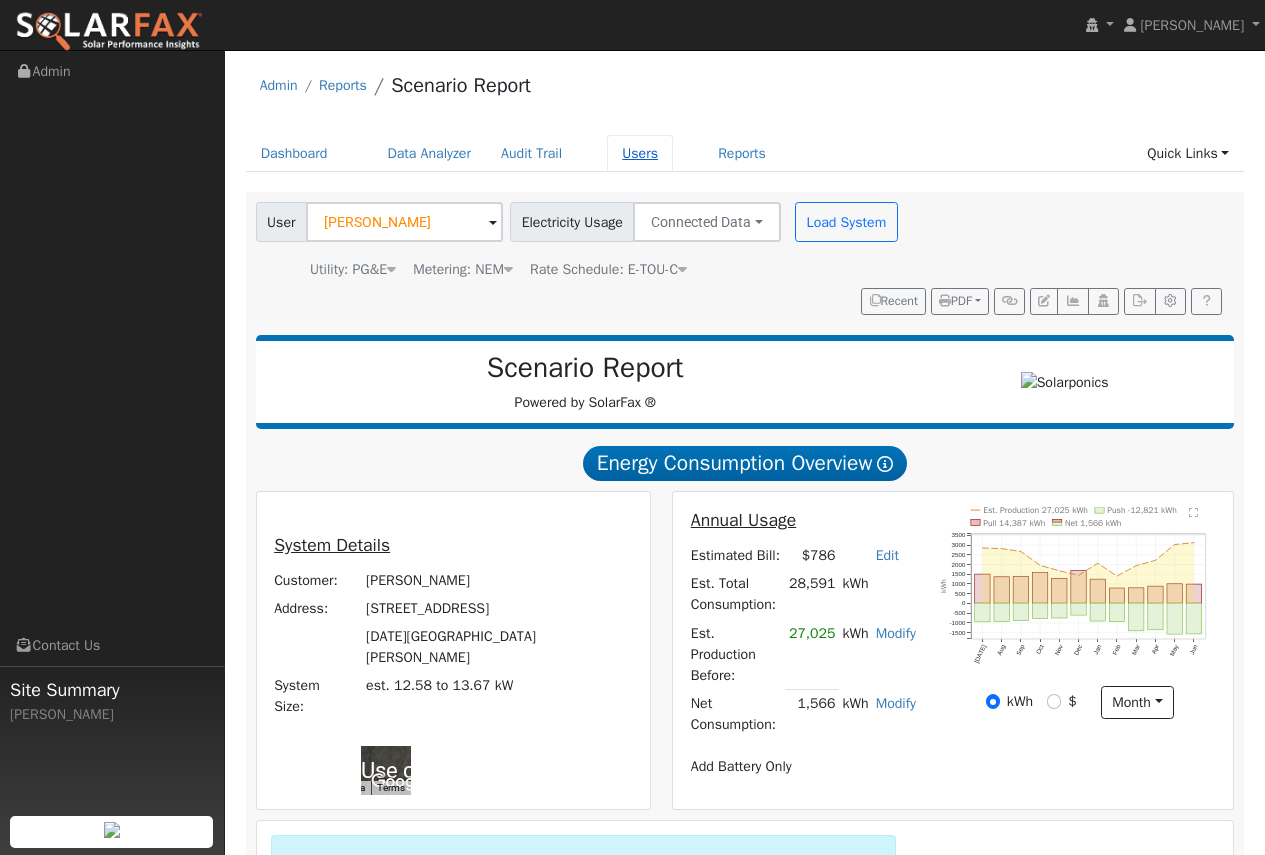 click on "Users" at bounding box center (640, 153) 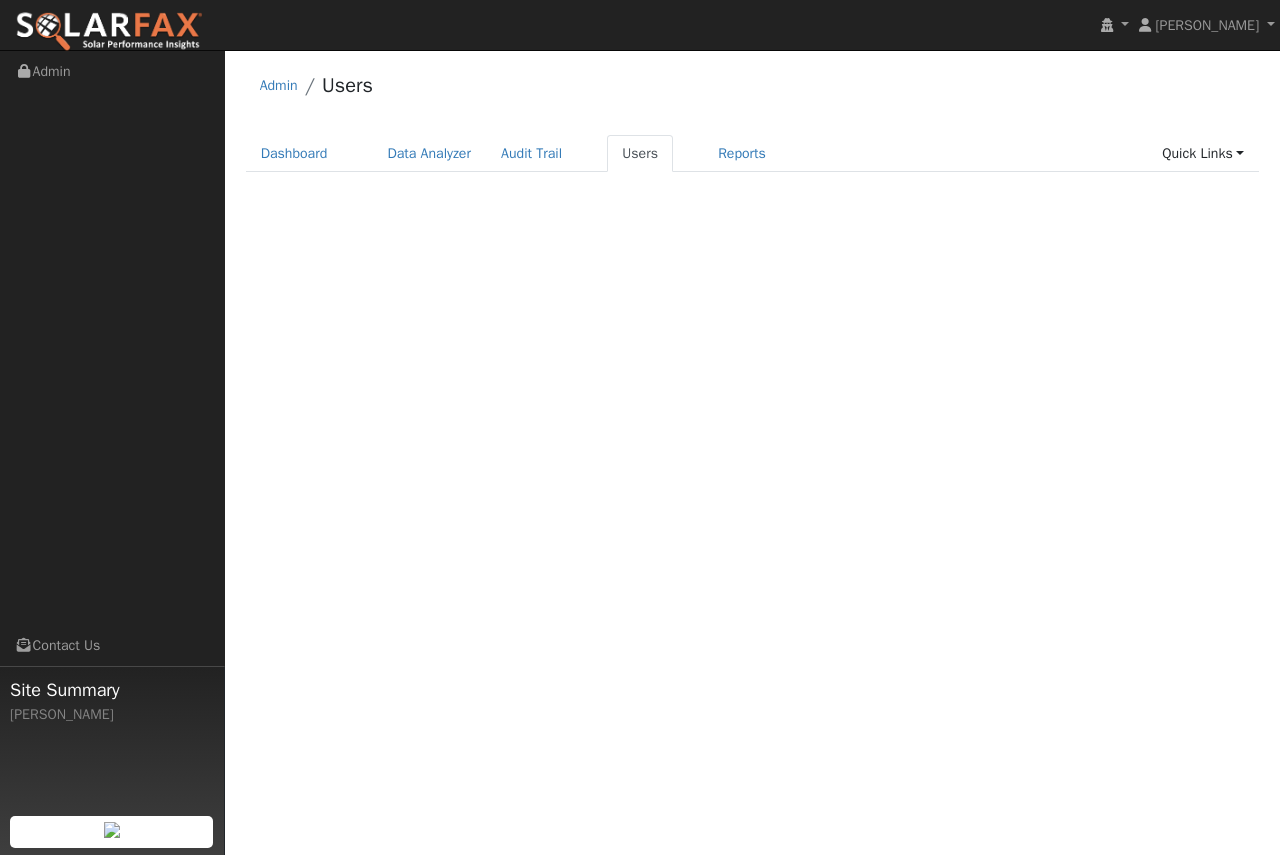 scroll, scrollTop: 0, scrollLeft: 0, axis: both 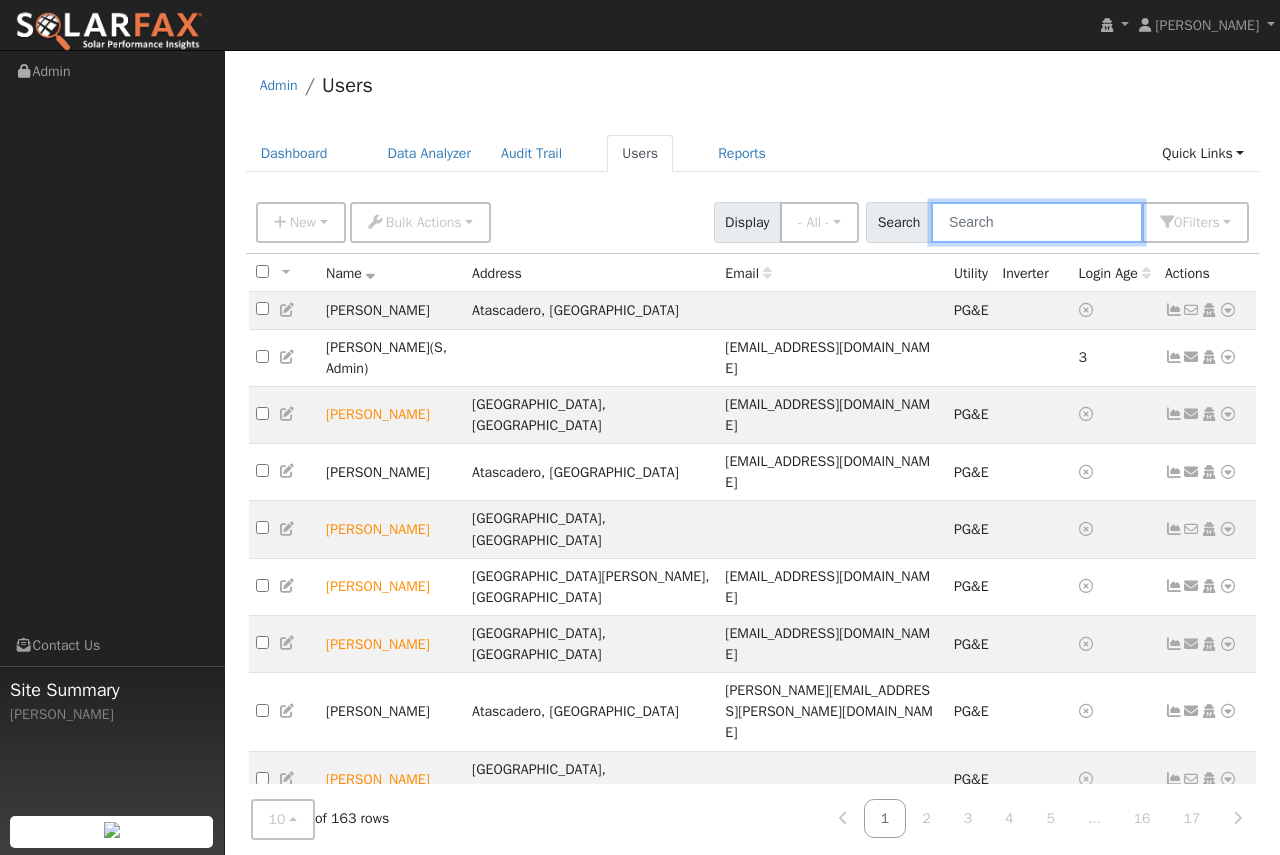 click at bounding box center [1037, 222] 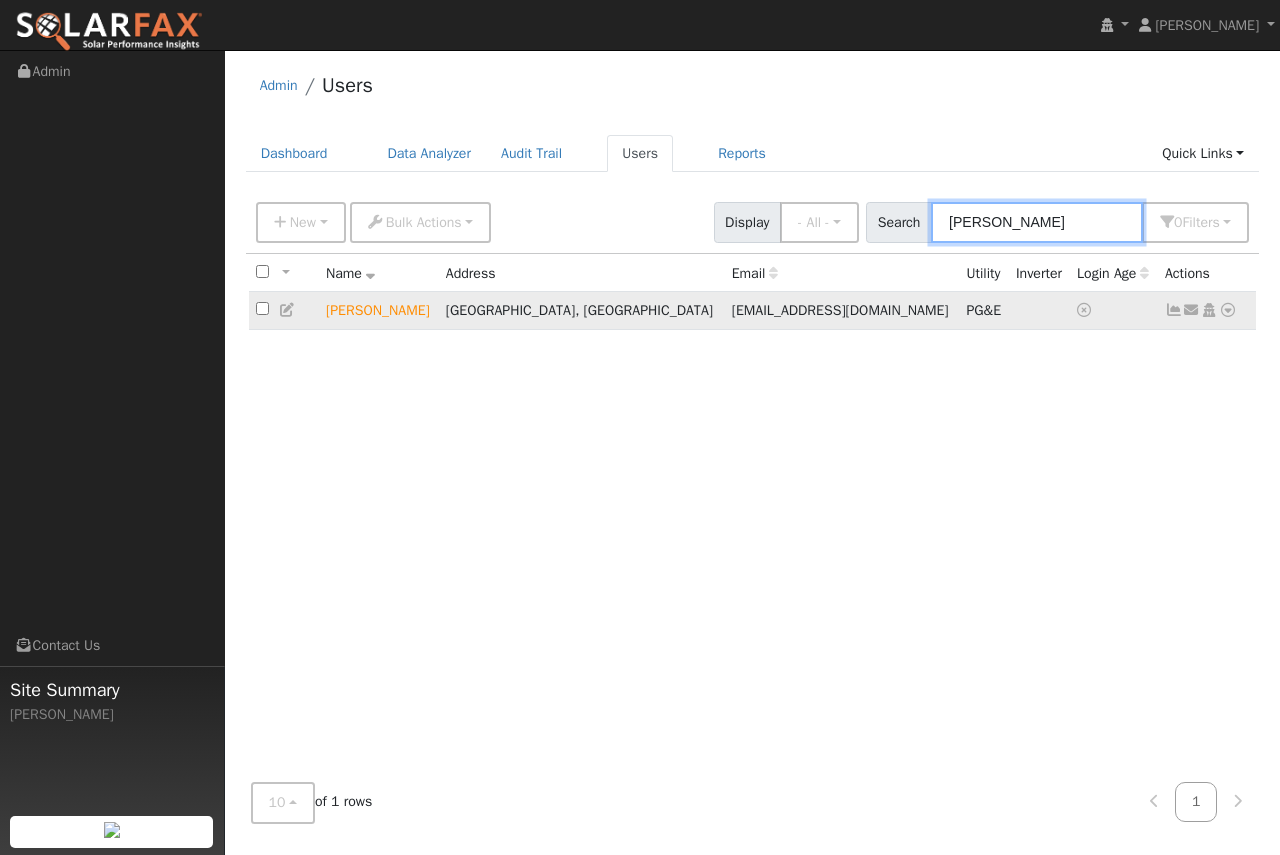 type on "[PERSON_NAME]" 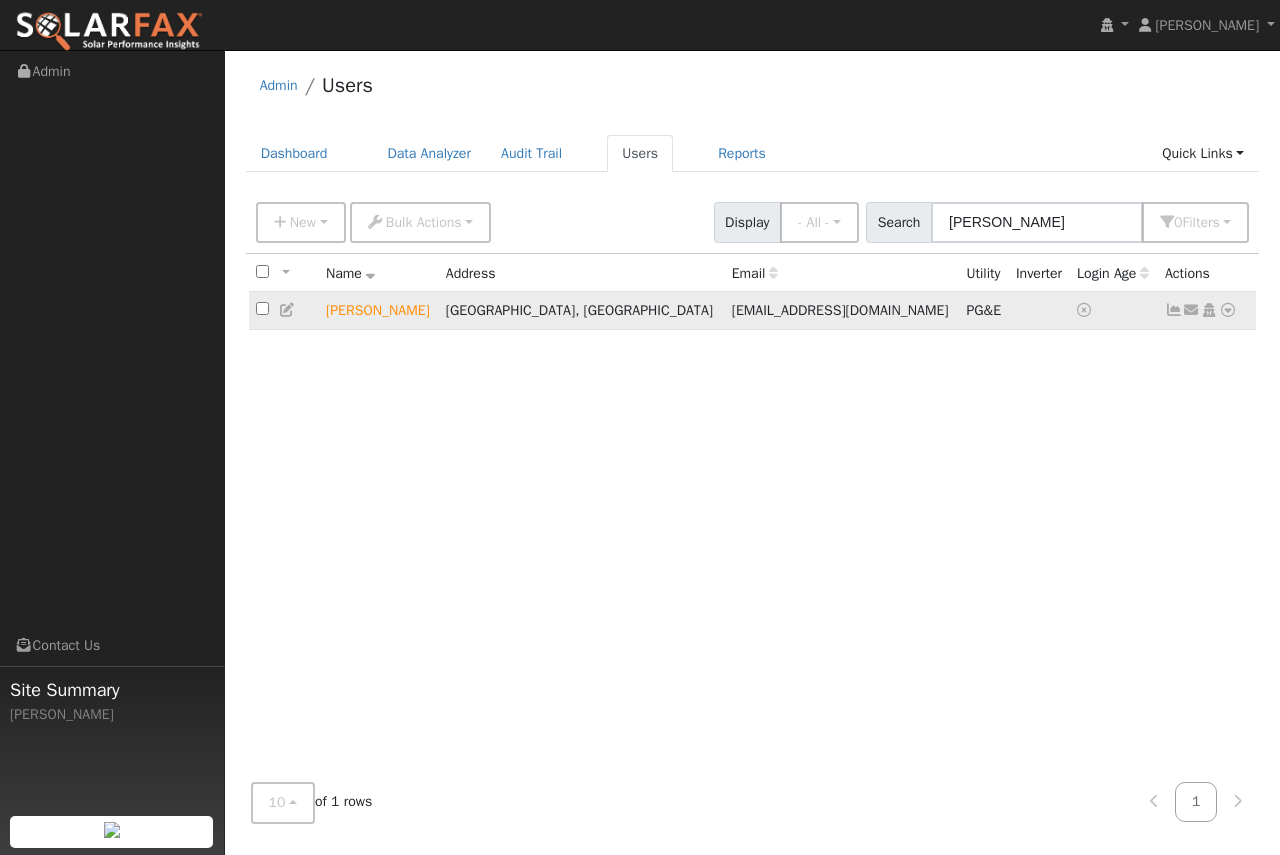 click at bounding box center (1228, 310) 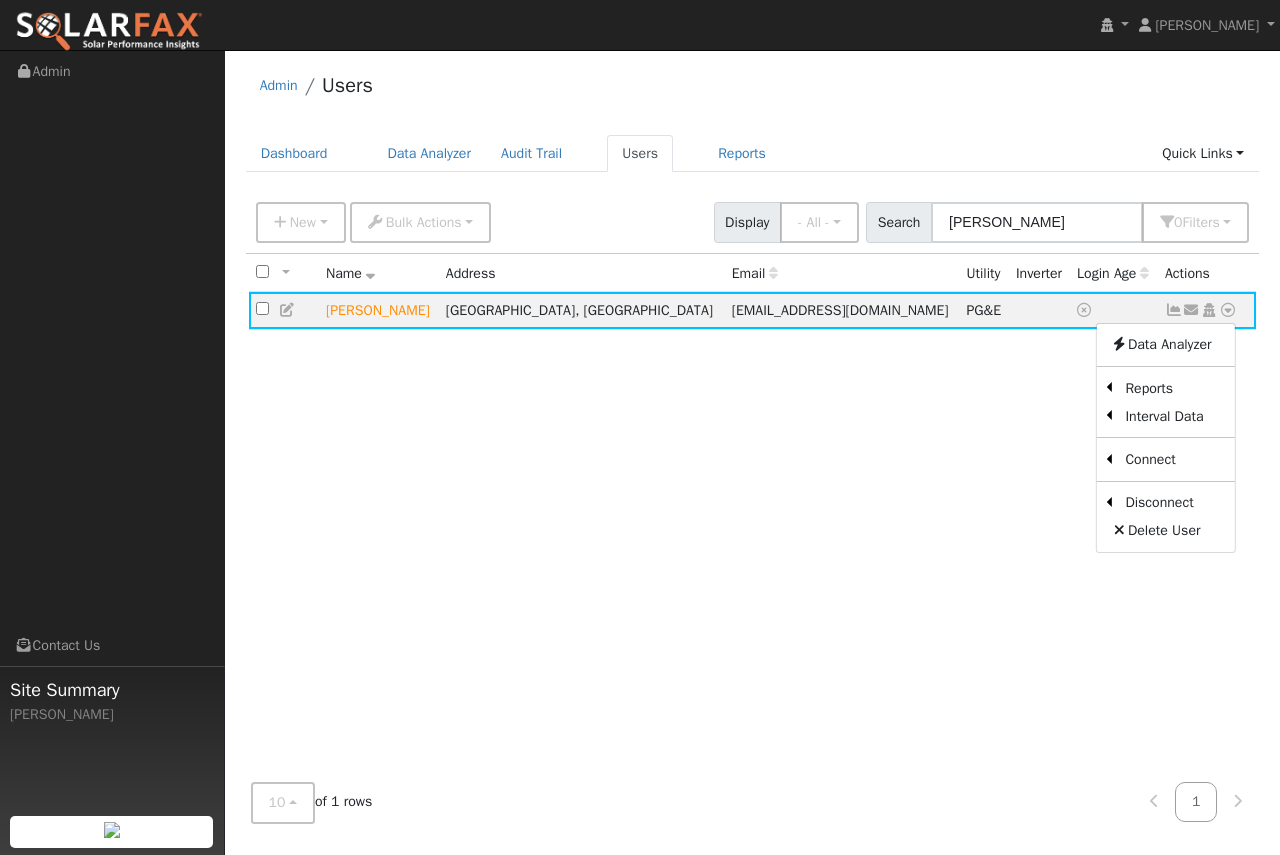 click on "Export to CSV" at bounding box center [0, 0] 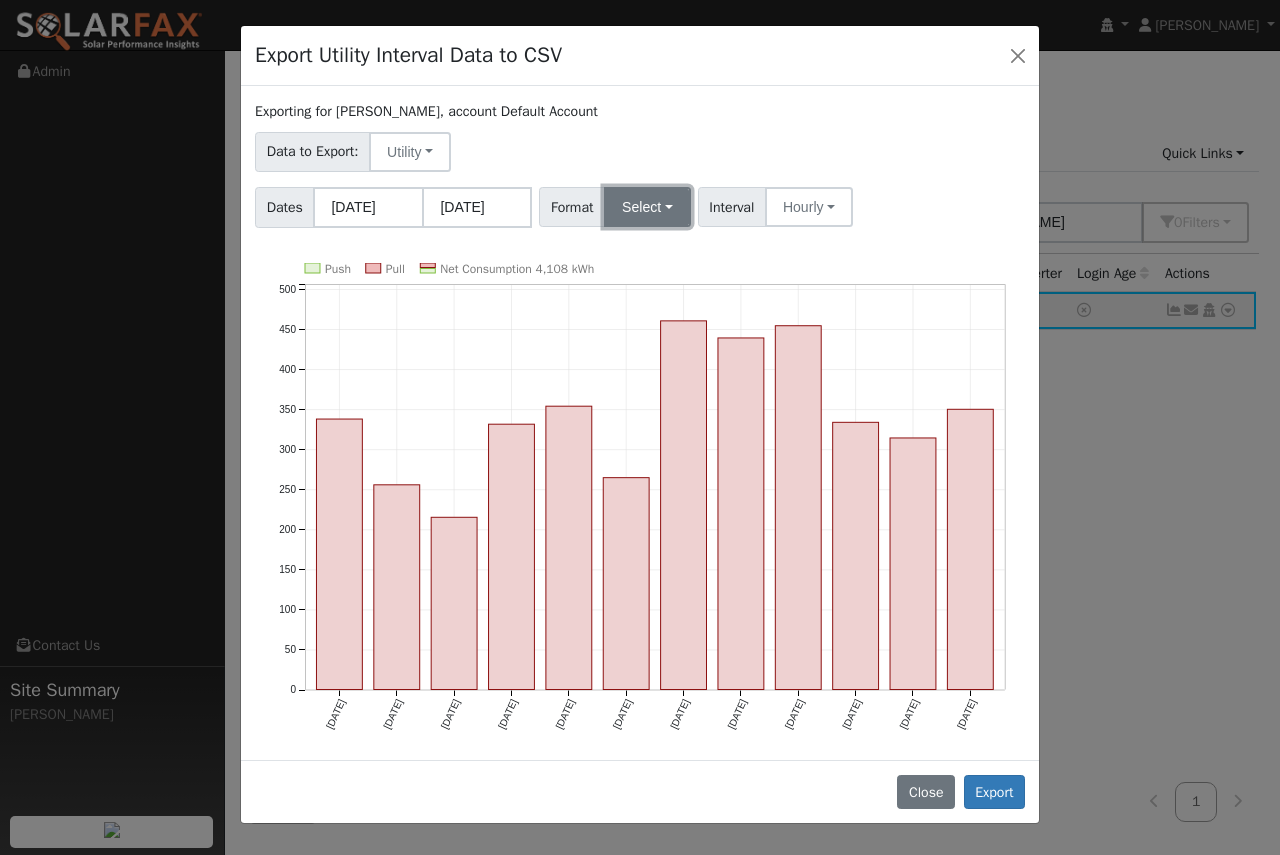 click on "Select" at bounding box center (647, 207) 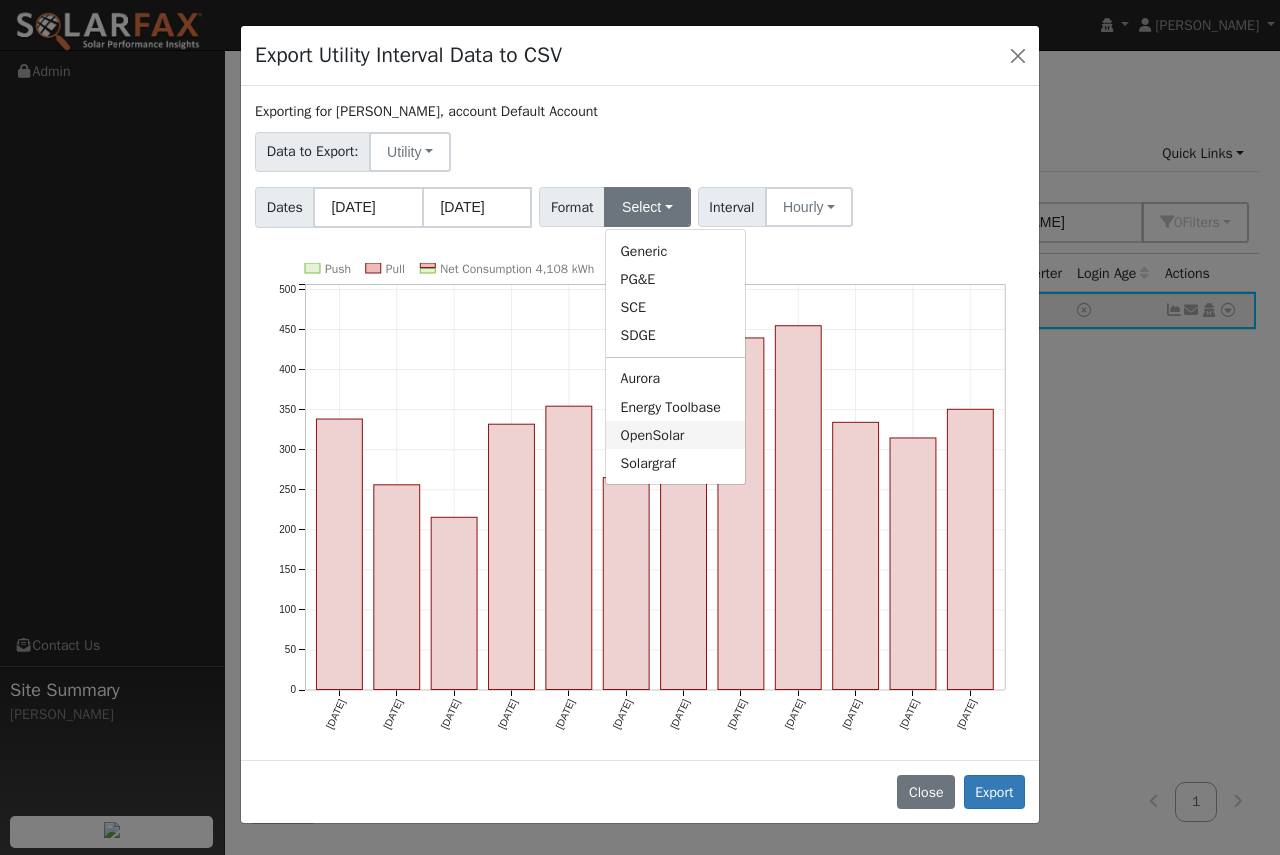 click on "OpenSolar" at bounding box center (675, 435) 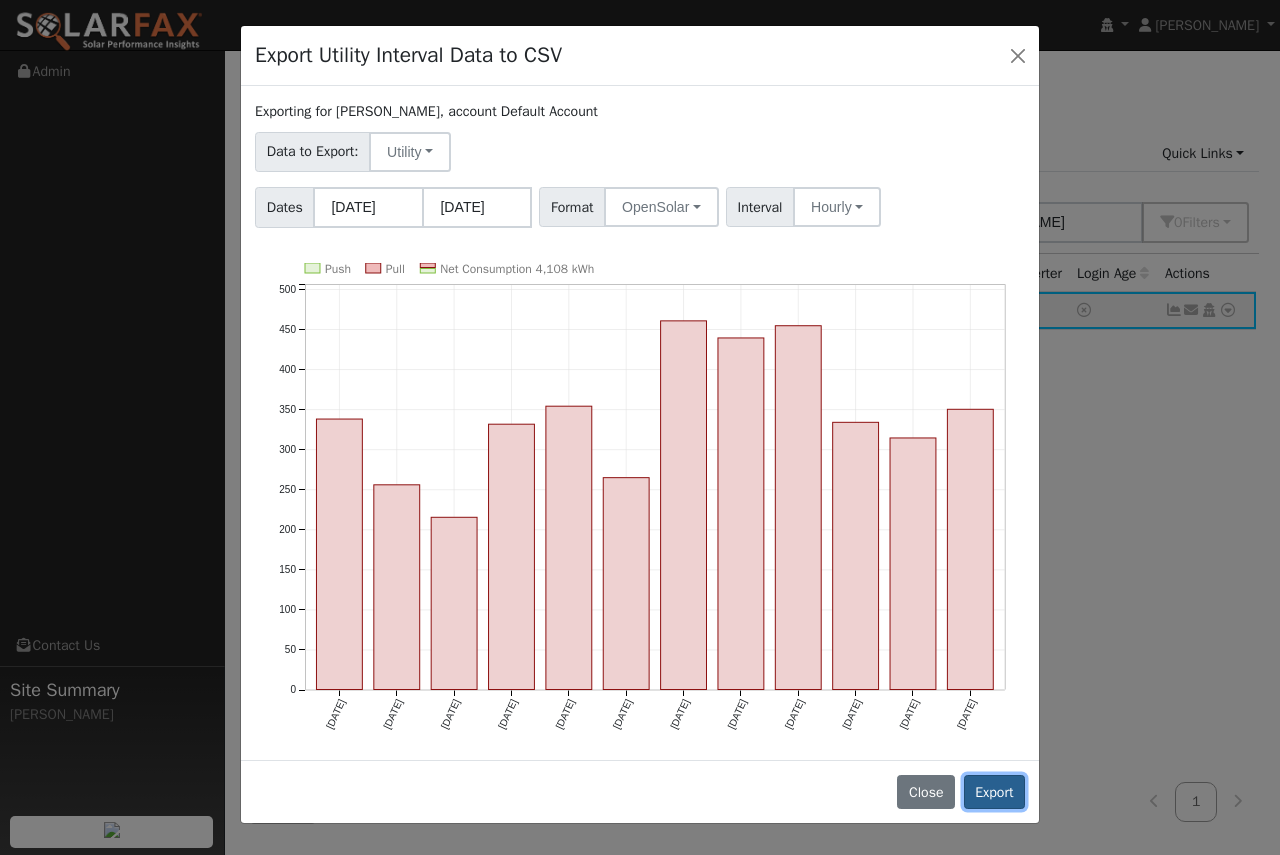 click on "Export" at bounding box center [994, 792] 